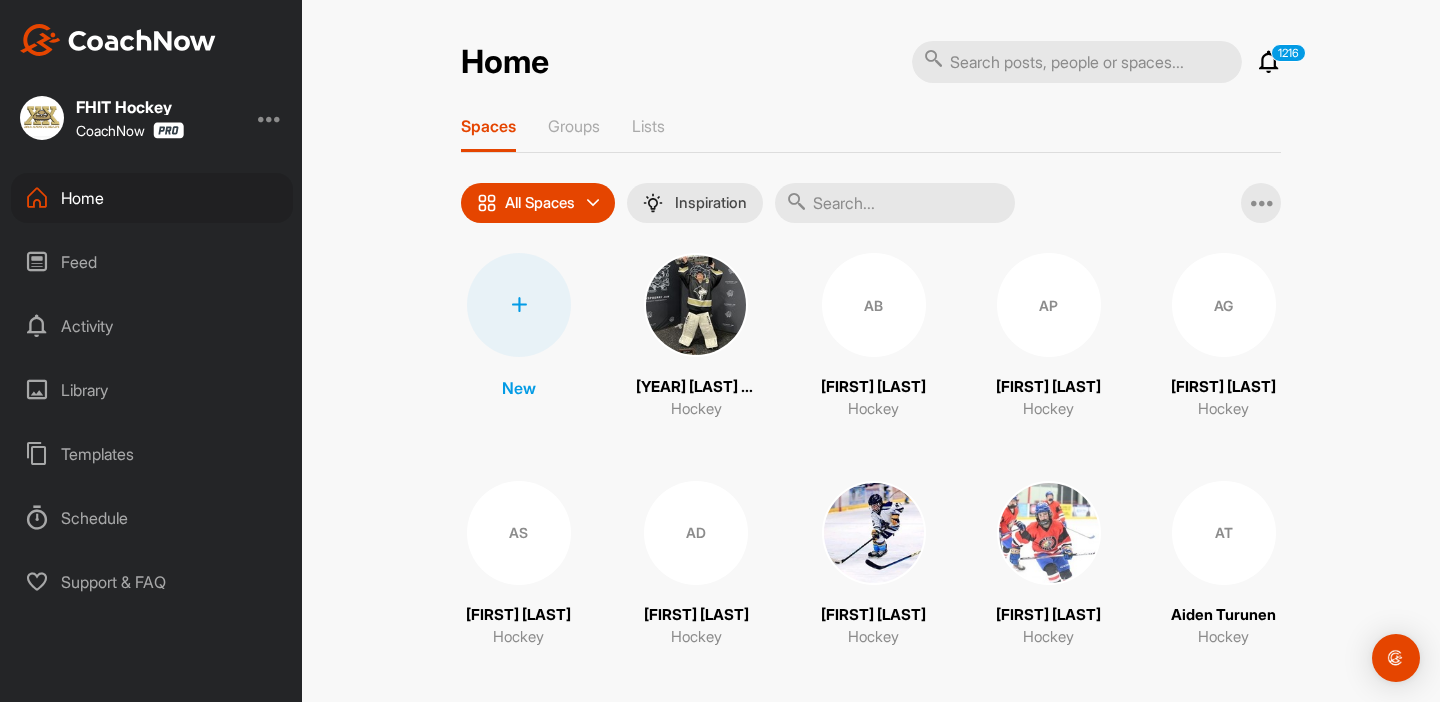 scroll, scrollTop: 0, scrollLeft: 0, axis: both 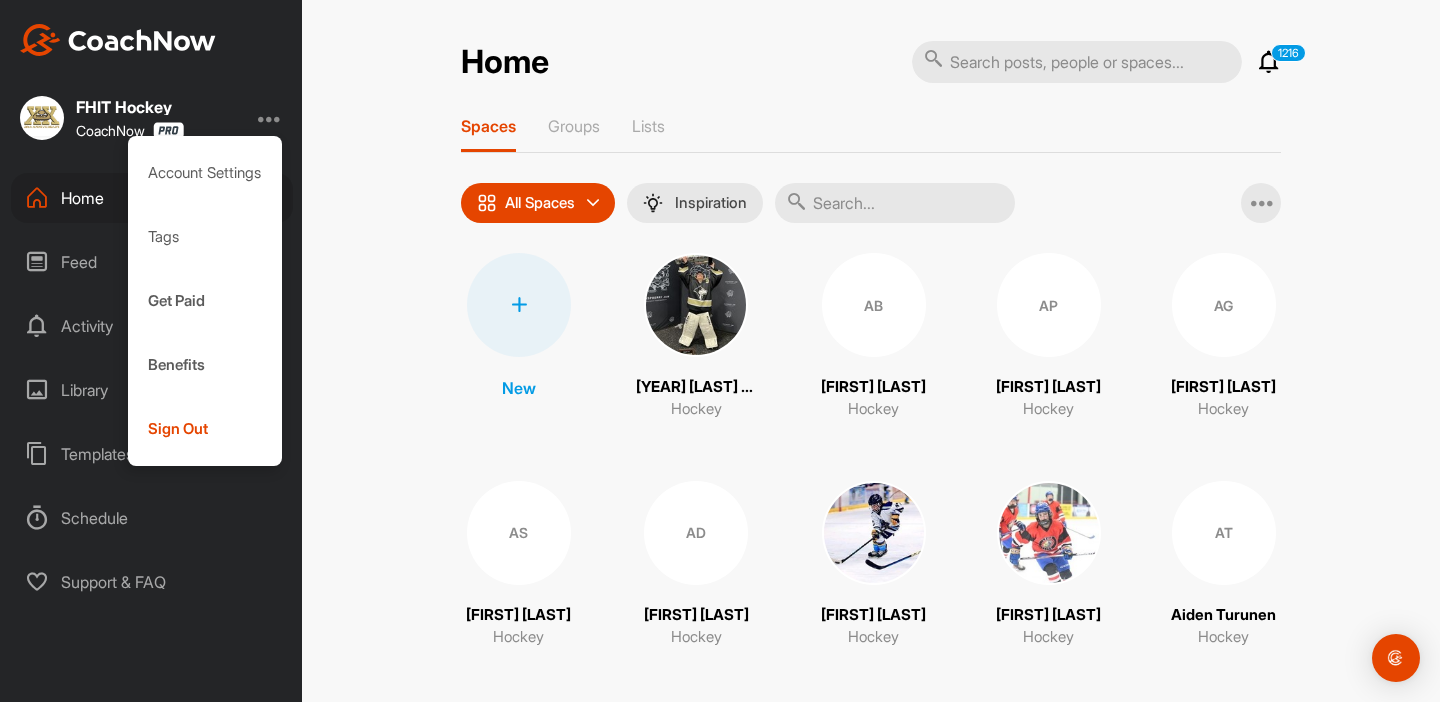 click on "FHIT Hockey" at bounding box center [130, 107] 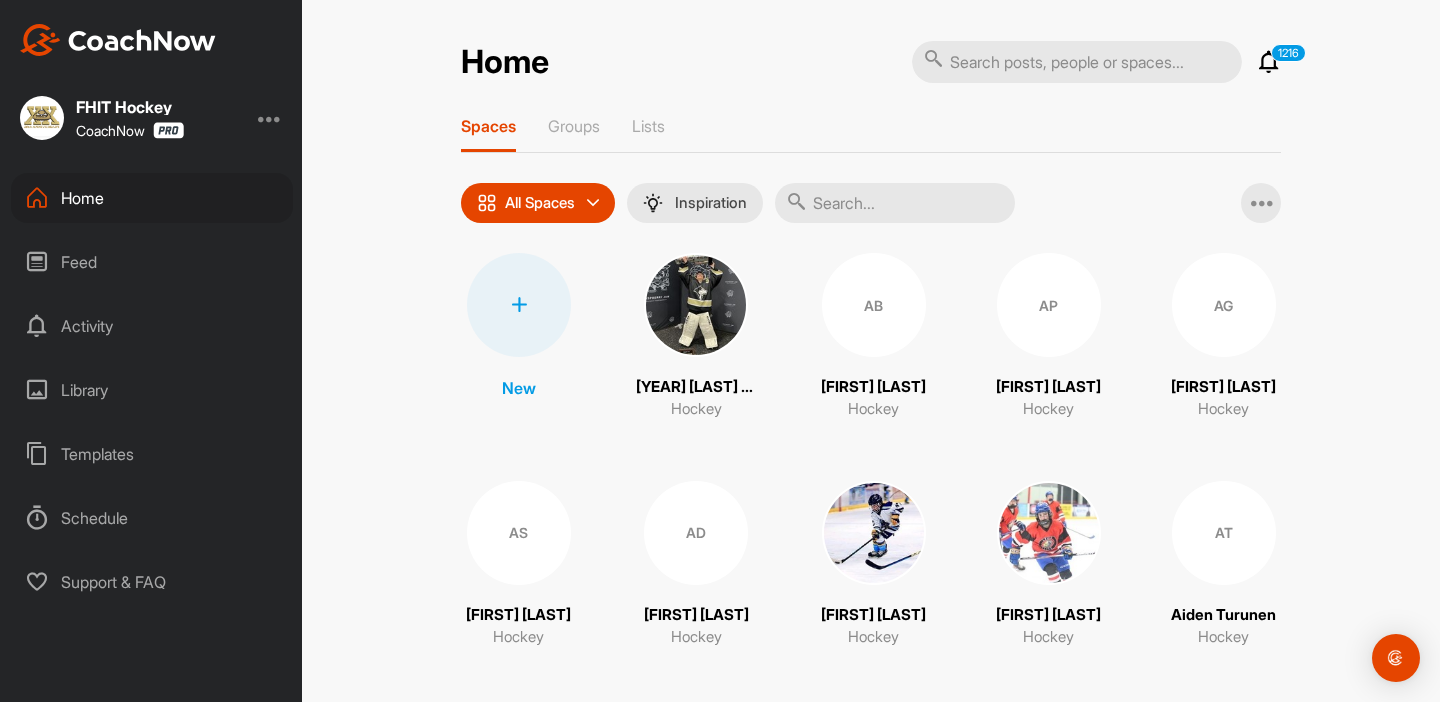 click at bounding box center (270, 118) 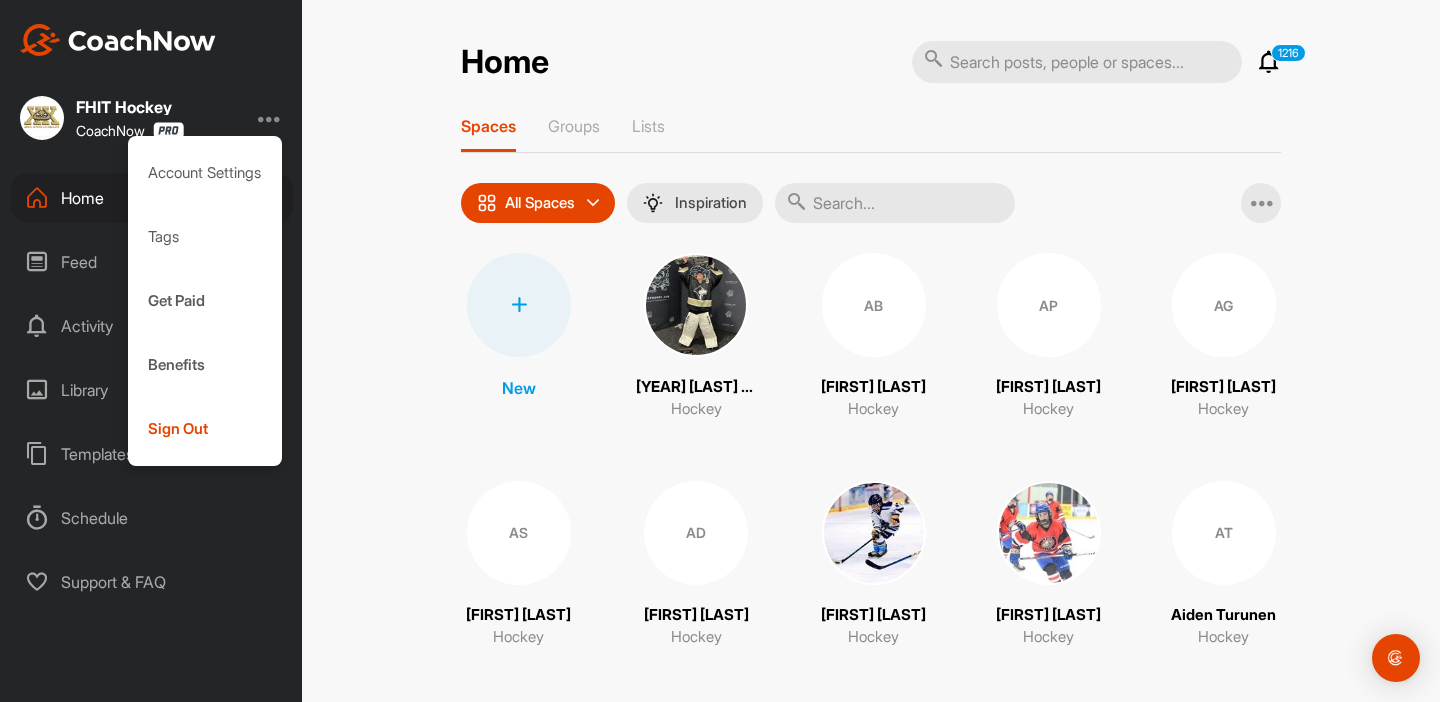 click on "FHIT Hockey" at bounding box center (130, 107) 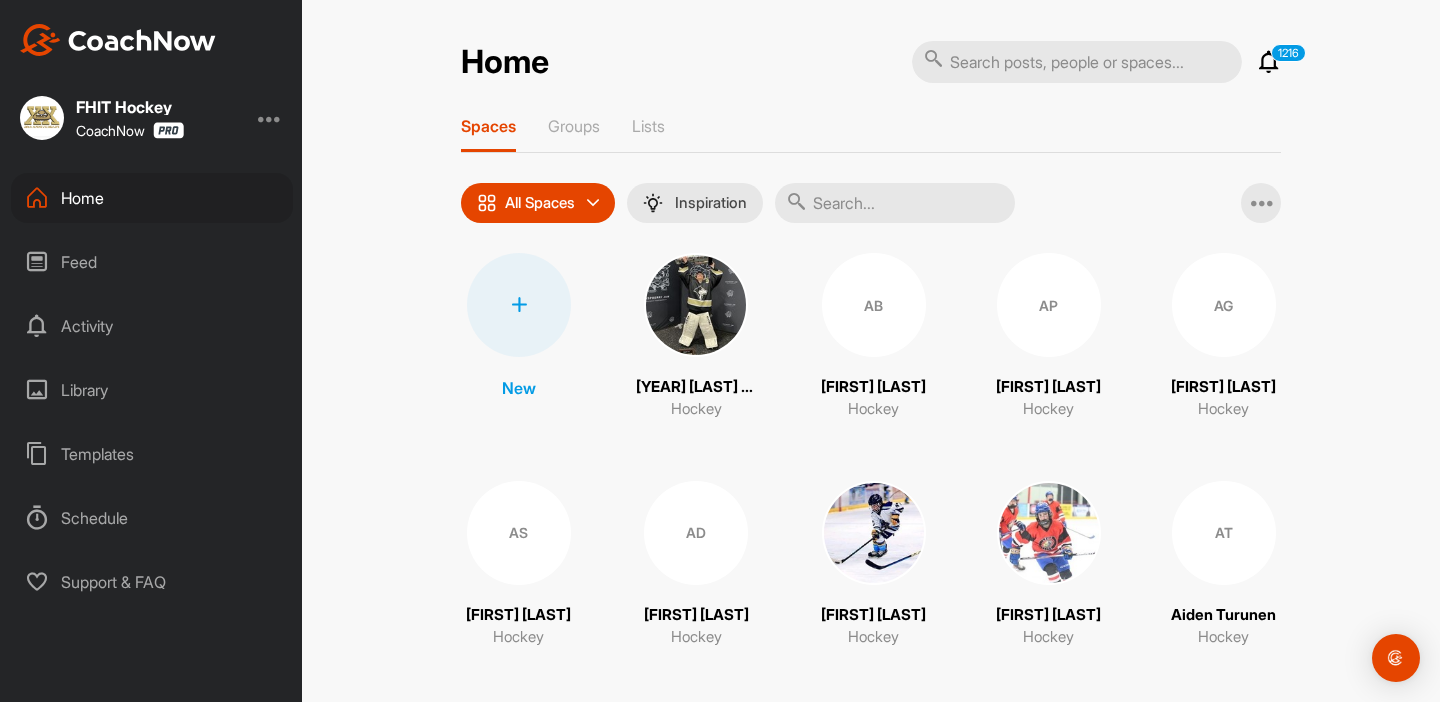 click at bounding box center [270, 118] 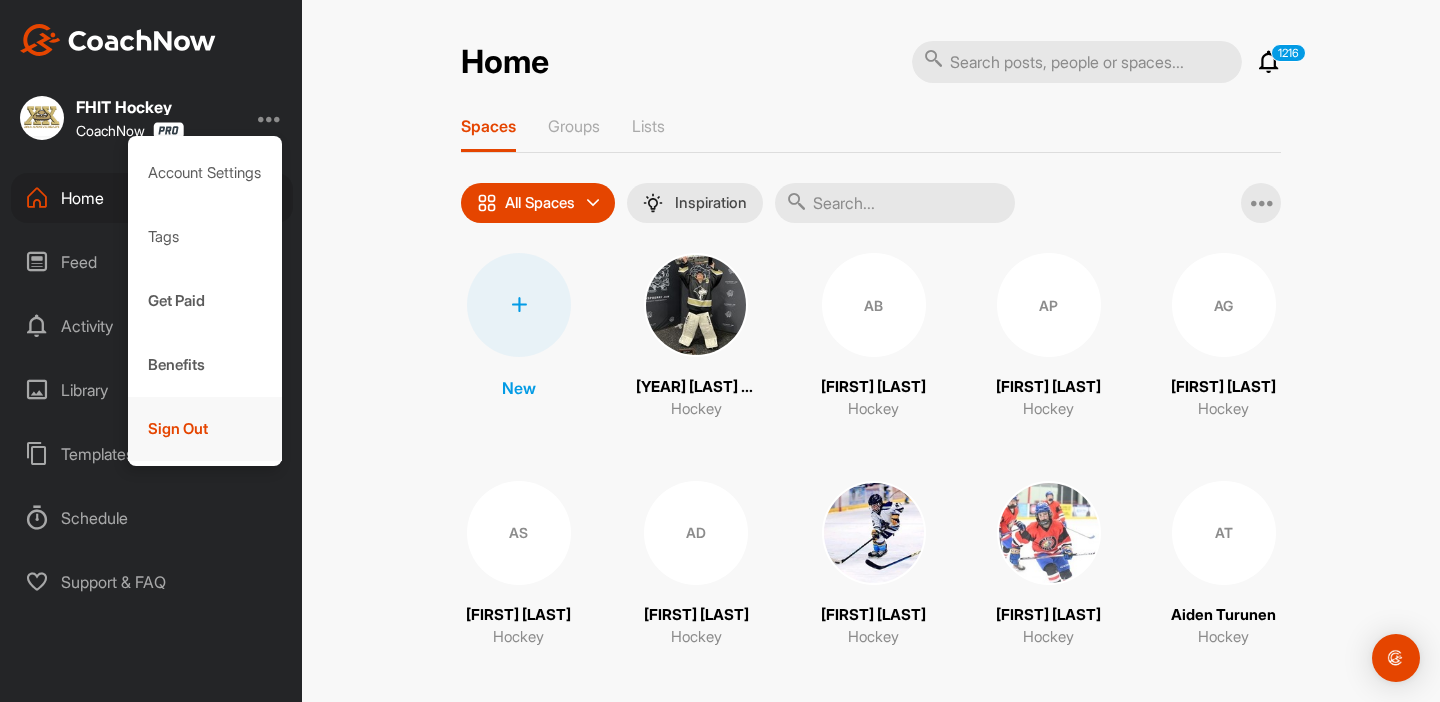 click on "Sign Out" at bounding box center (205, 429) 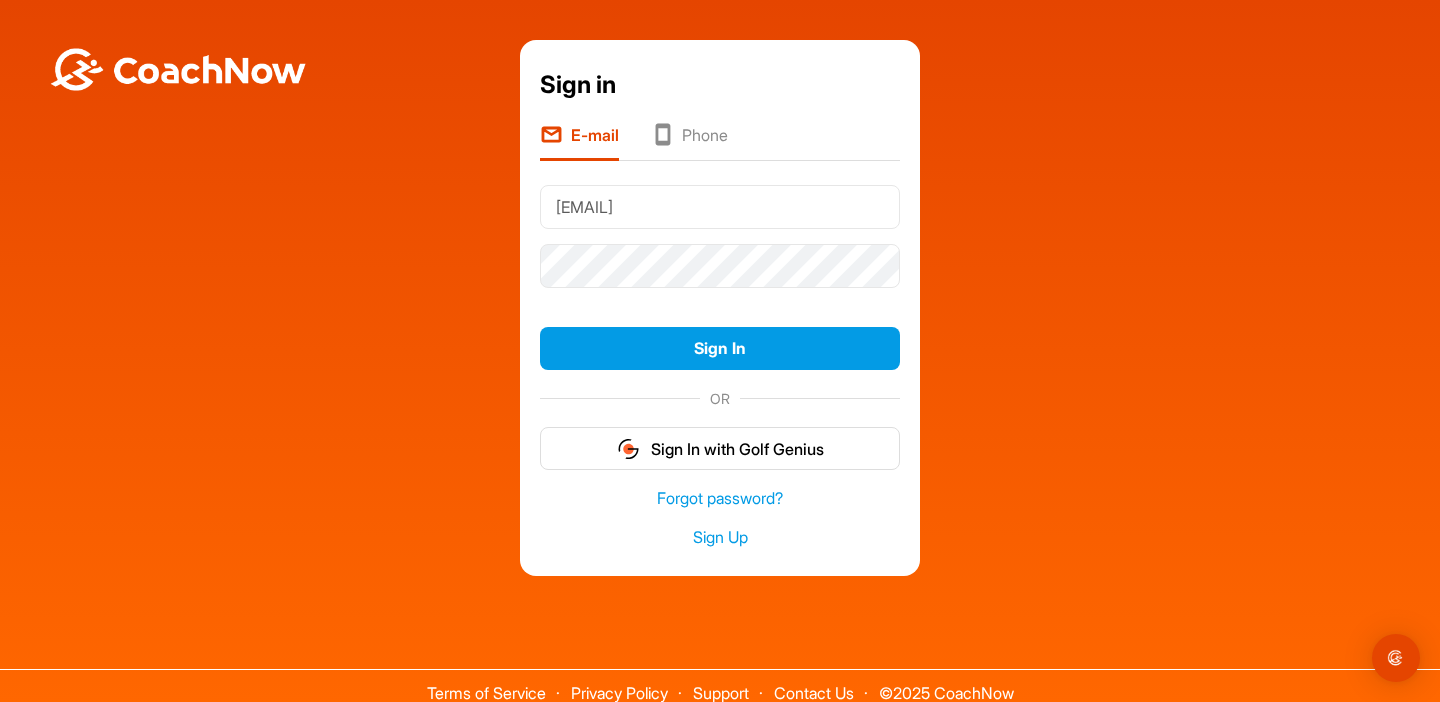 click on "[EMAIL]" at bounding box center (720, 207) 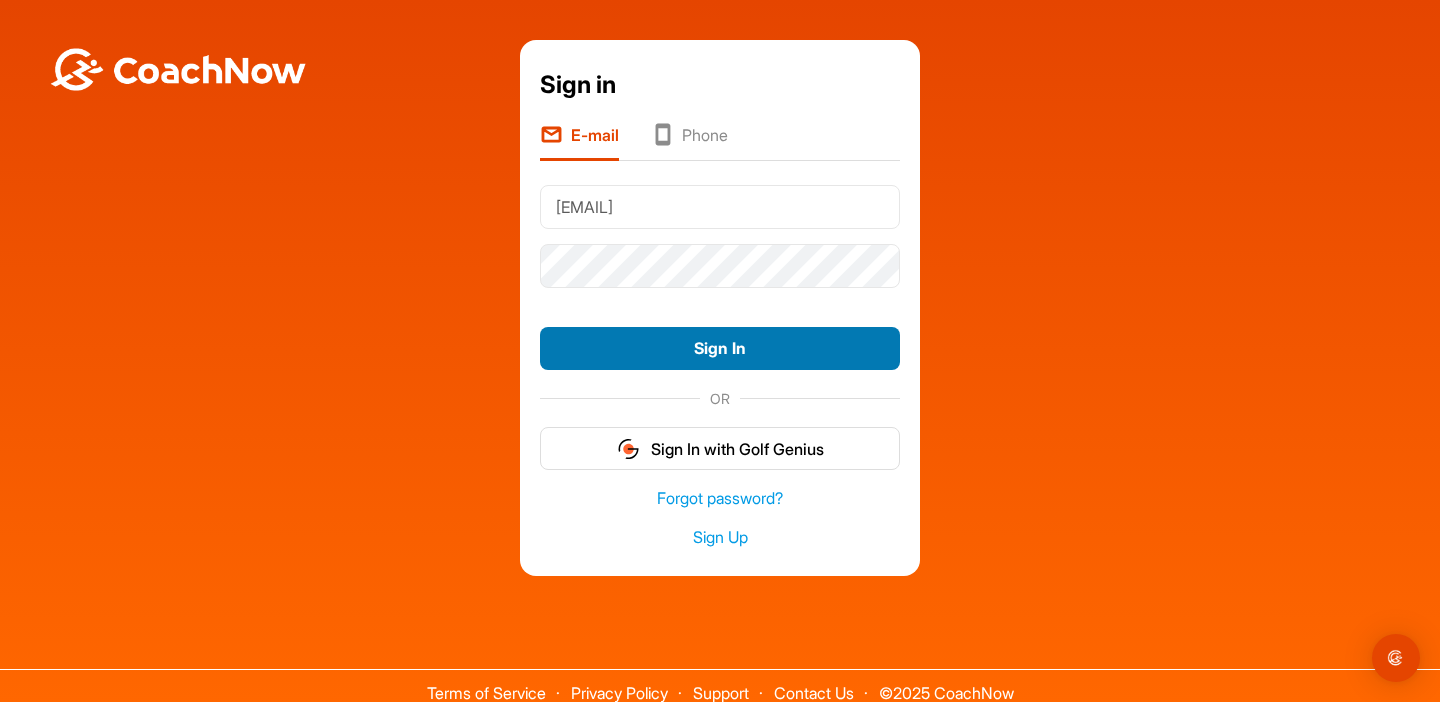 click on "Sign In" at bounding box center [720, 348] 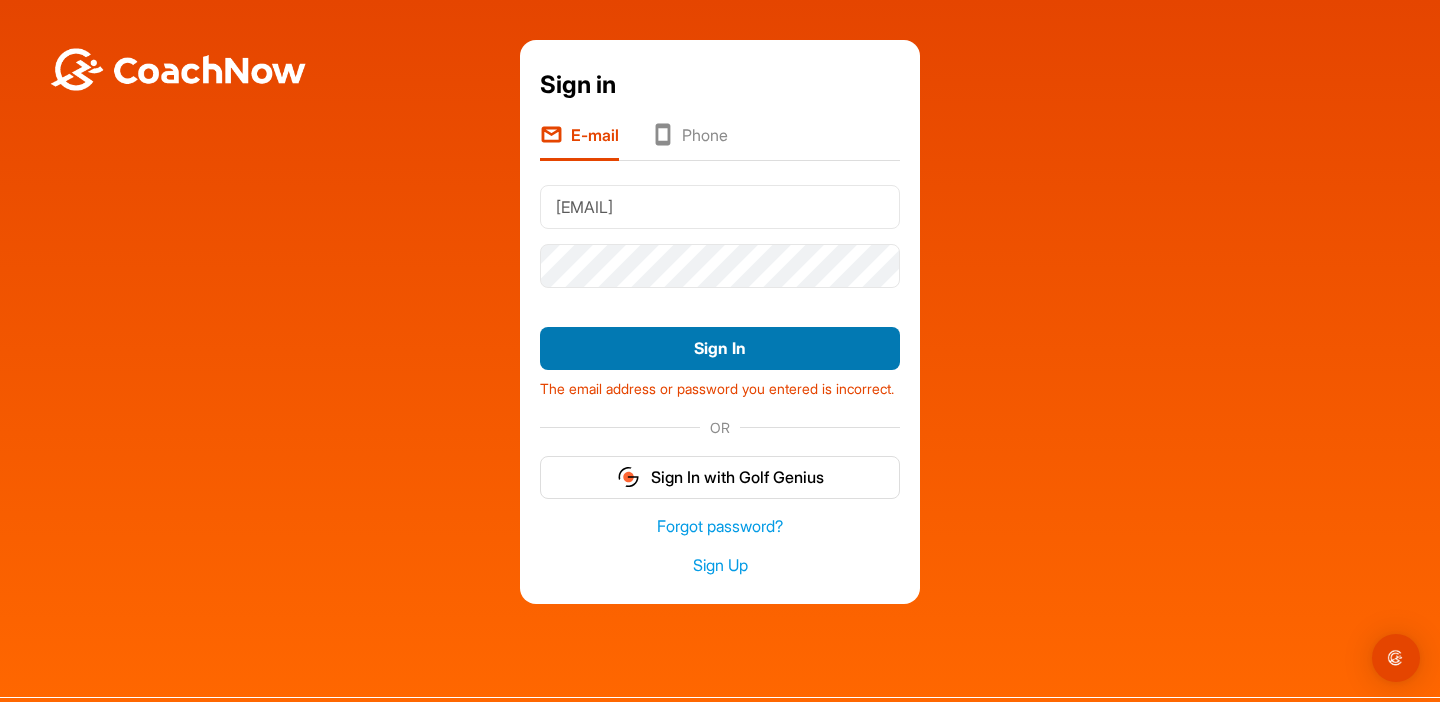 click on "Sign In" at bounding box center [720, 348] 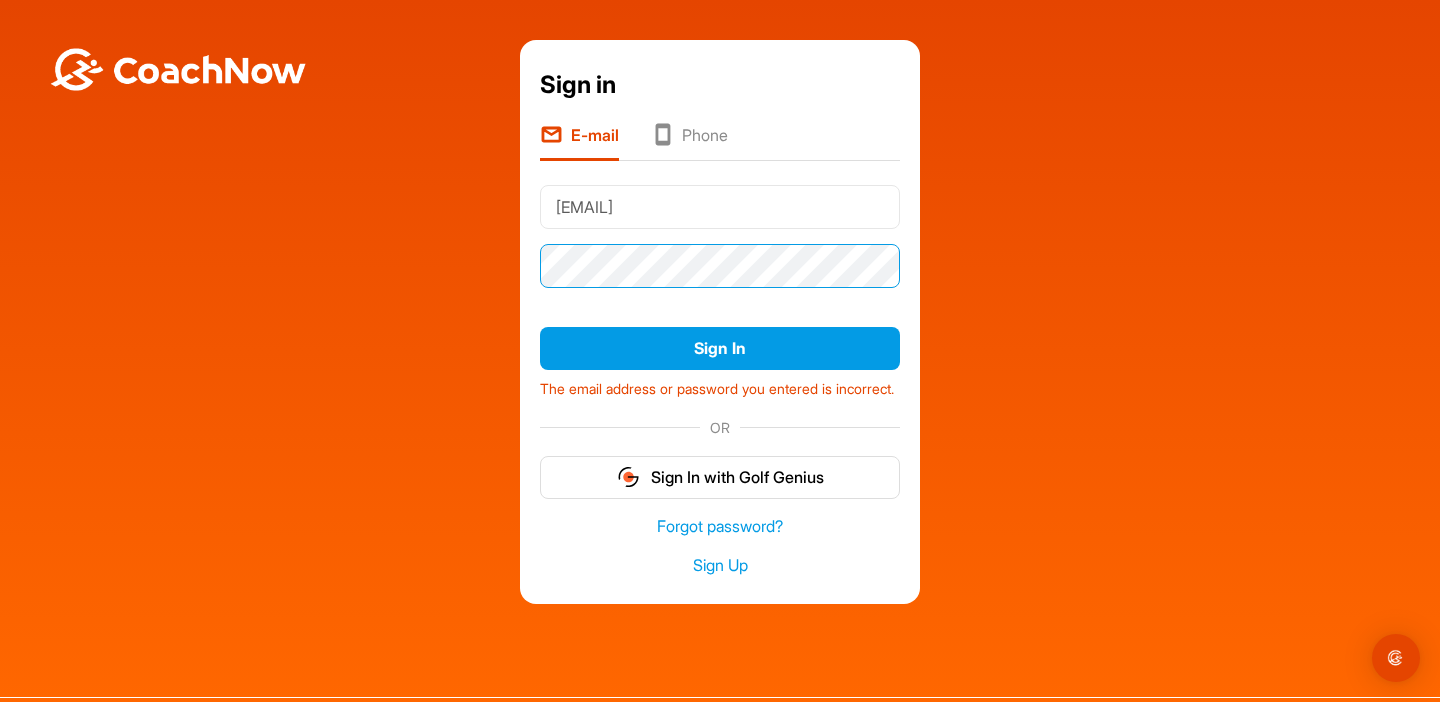 click on "Sign in   E-mail   Phone info@maphockey.net Sign In The email address or password you entered is incorrect. OR Sign In with Golf Genius Forgot password? Sign Up" at bounding box center (720, 322) 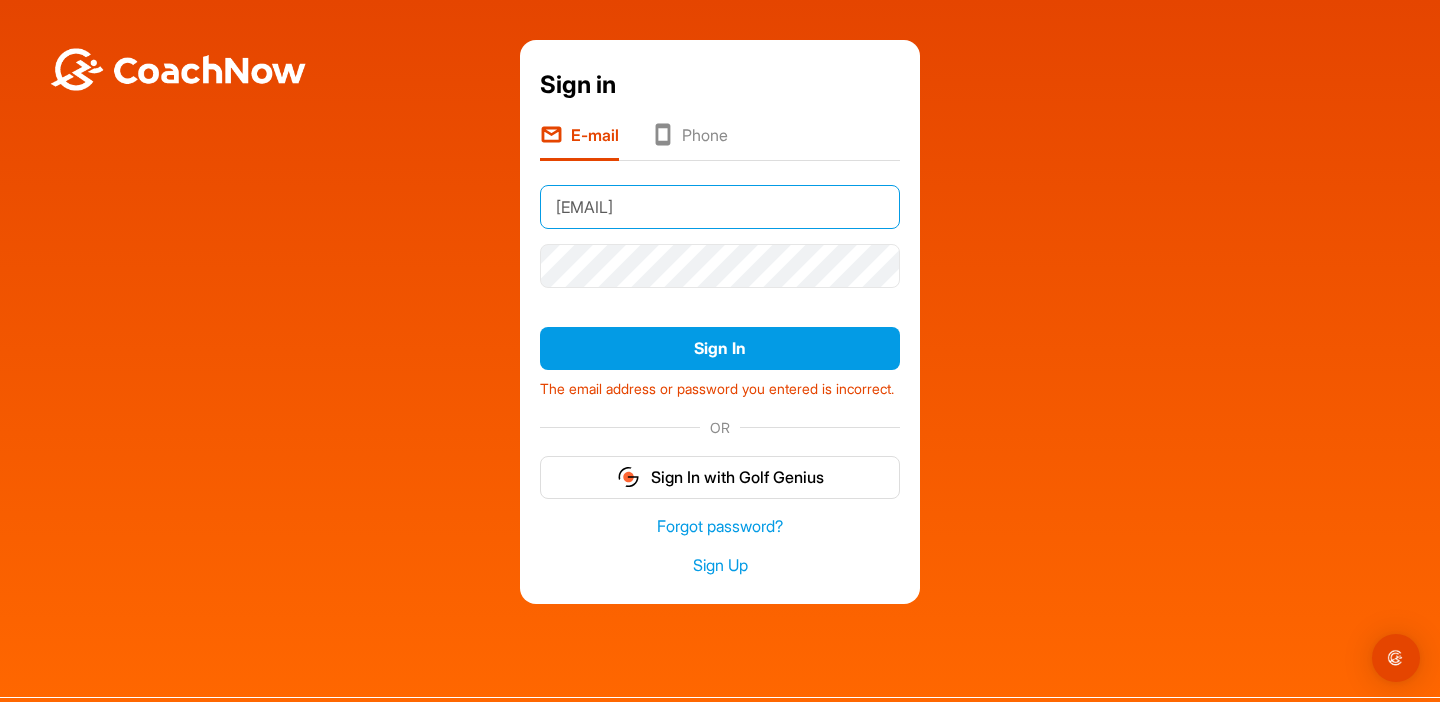 type on "admin@[DOMAIN].com" 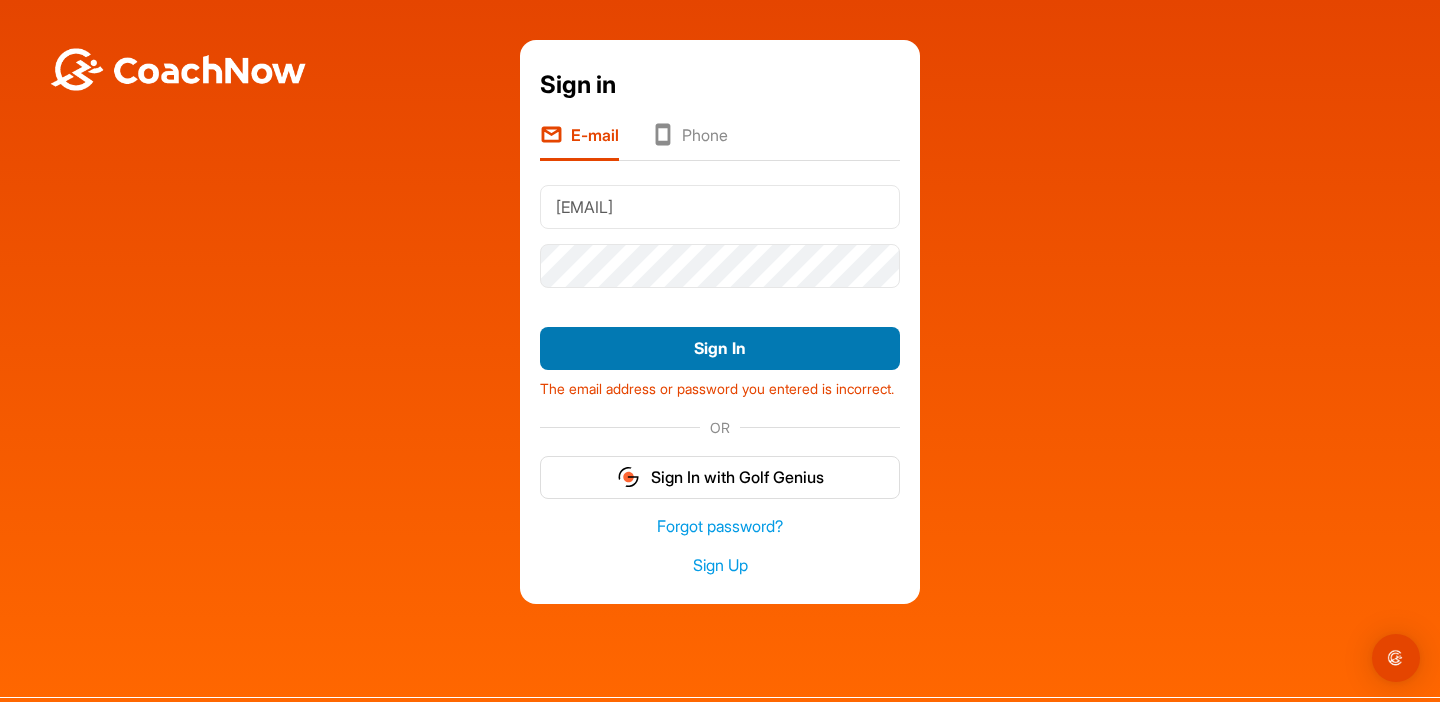 click on "Sign In" at bounding box center [720, 348] 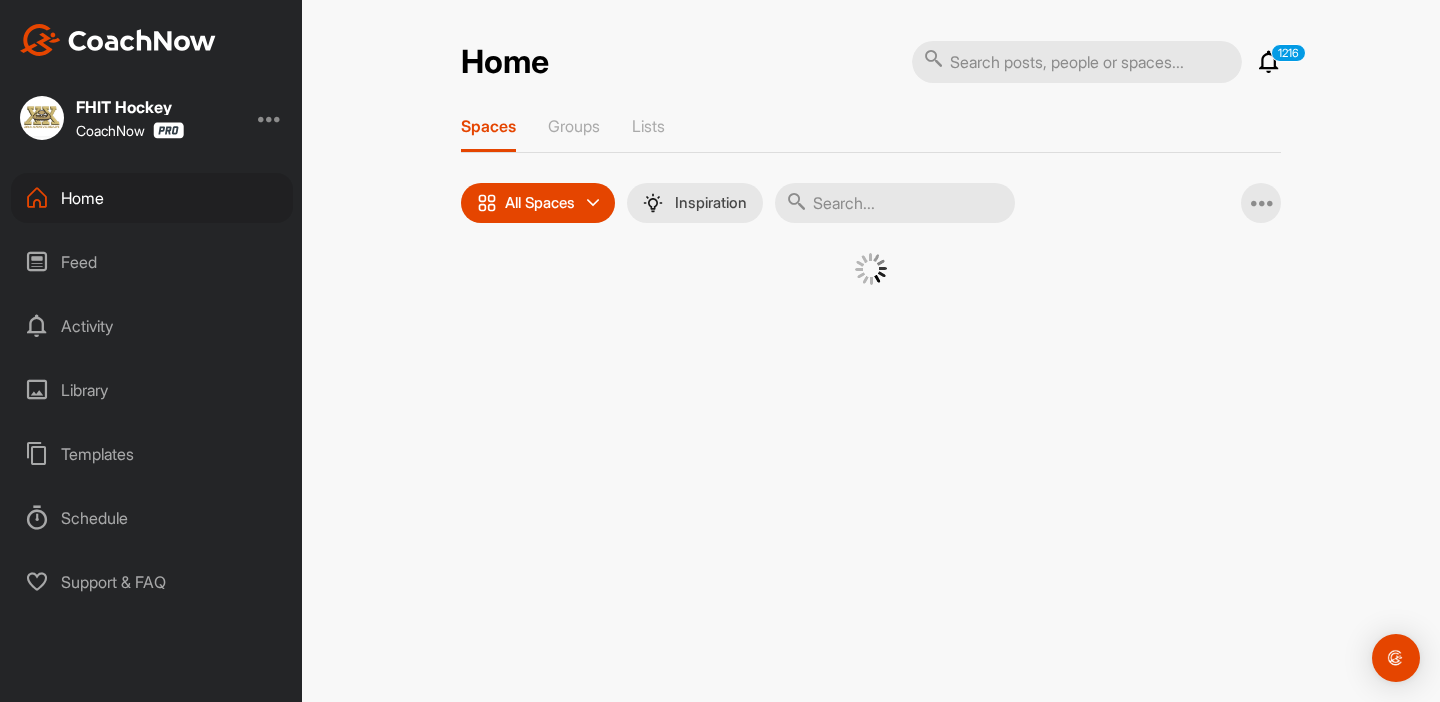 scroll, scrollTop: 0, scrollLeft: 0, axis: both 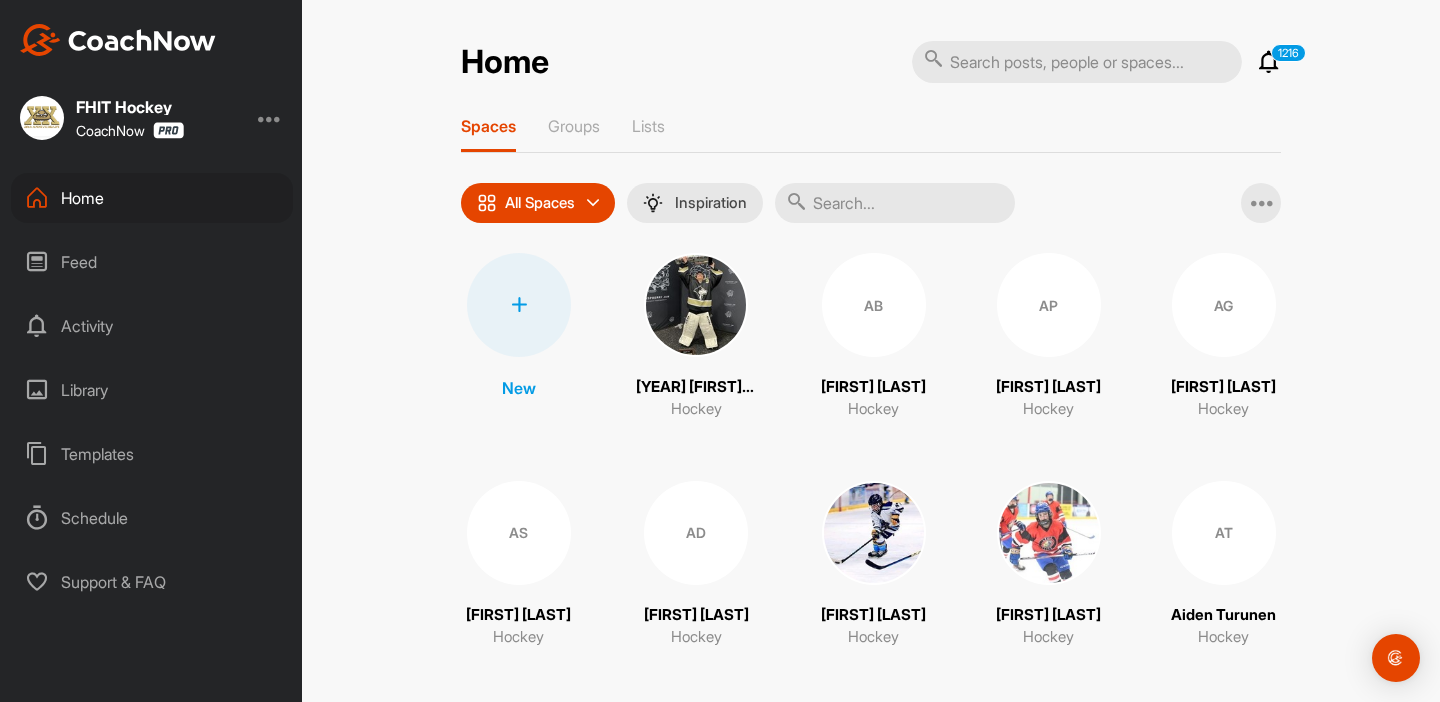 click at bounding box center [270, 118] 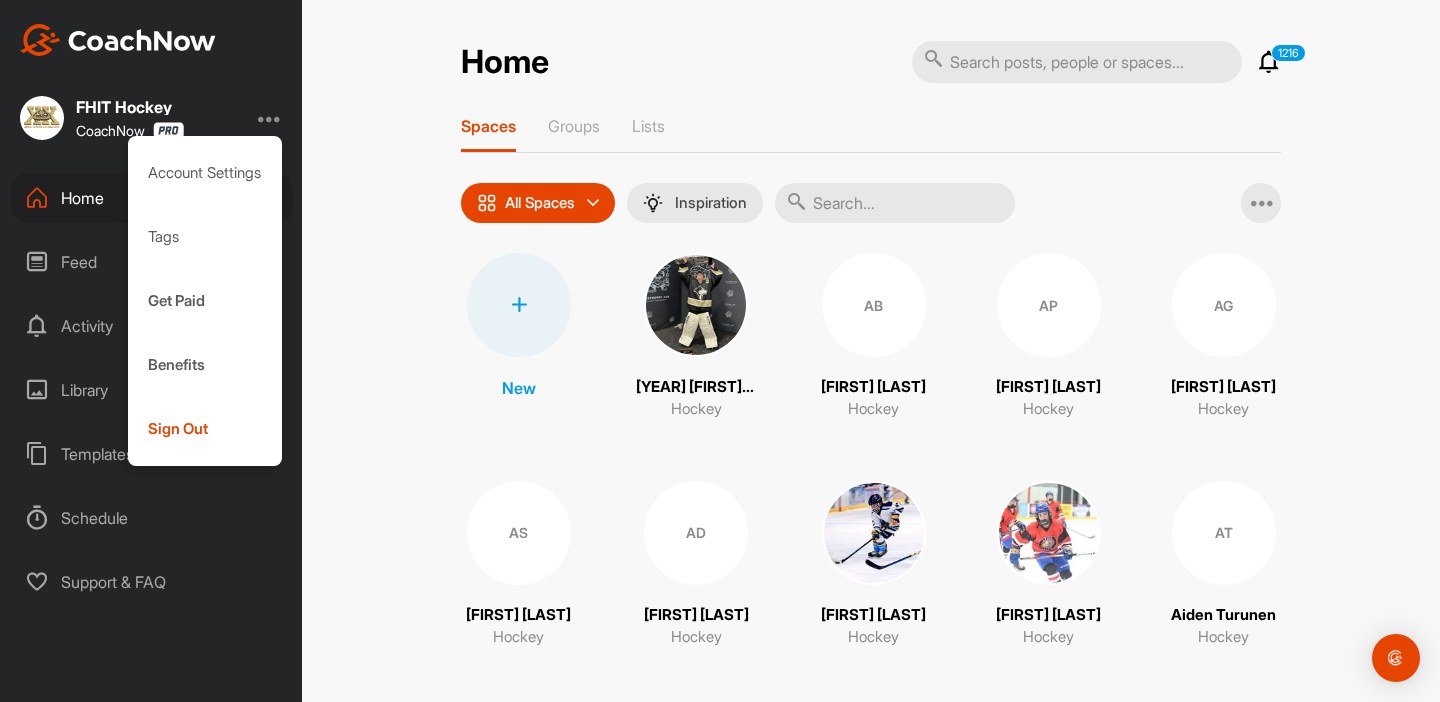 click on "FHIT Hockey CoachNow Account Settings Tags Get Paid Benefits Sign Out Home Feed Activity Library Templates Schedule Support & FAQ" at bounding box center (151, 351) 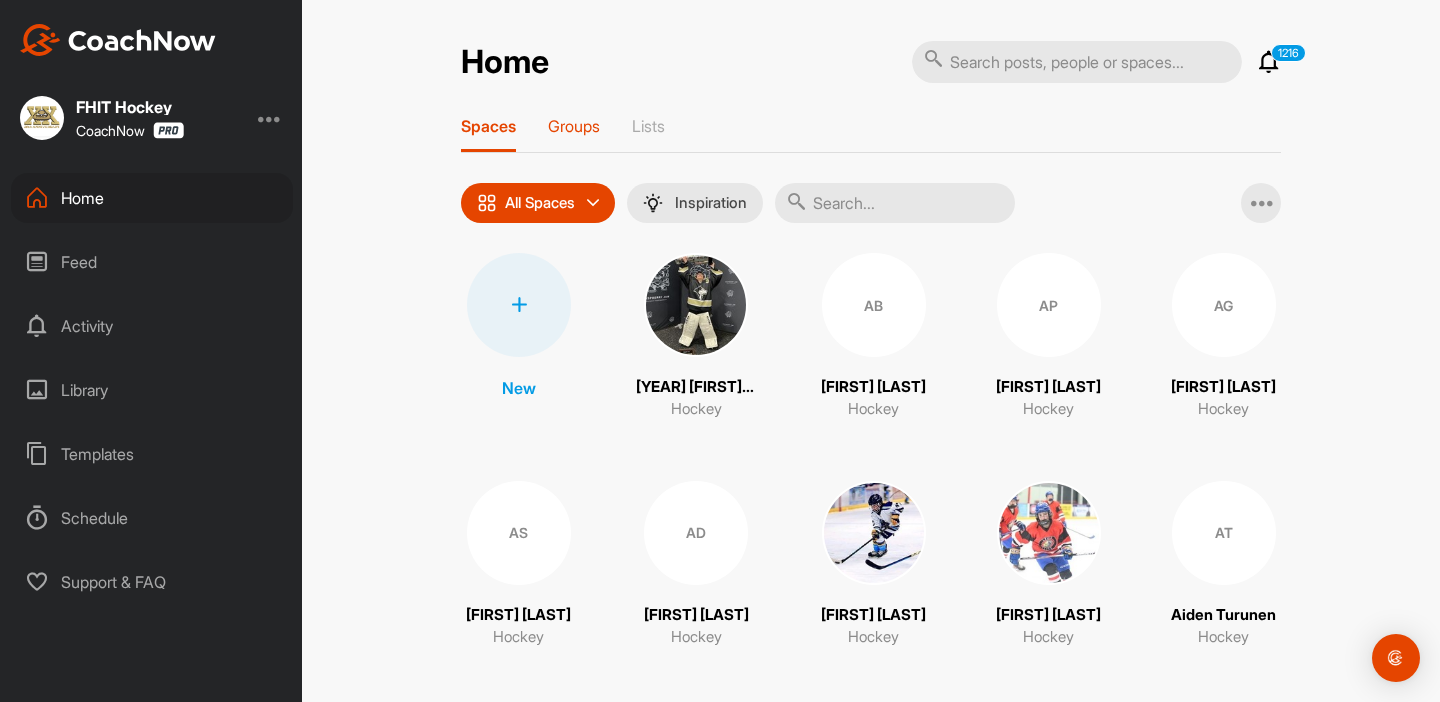click on "Groups" at bounding box center [574, 126] 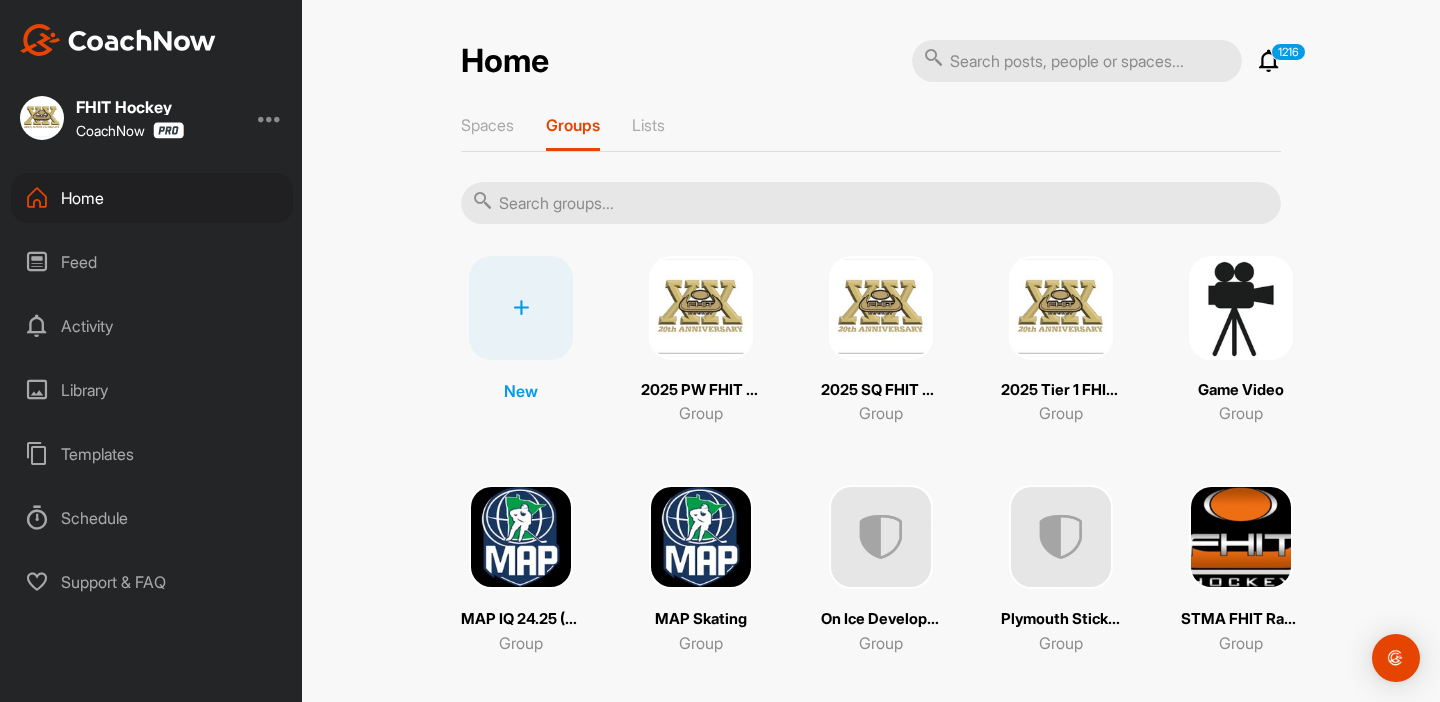 scroll, scrollTop: 0, scrollLeft: 0, axis: both 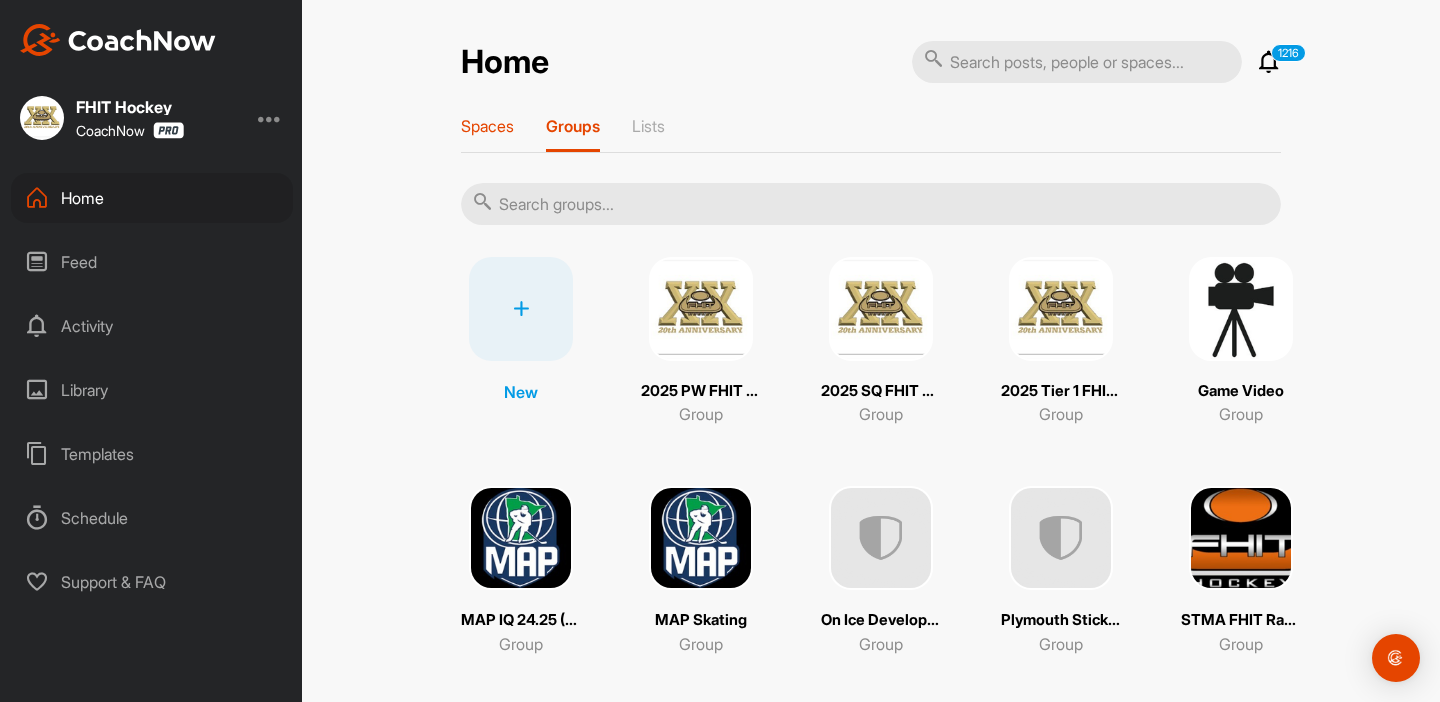click on "Spaces" at bounding box center (487, 126) 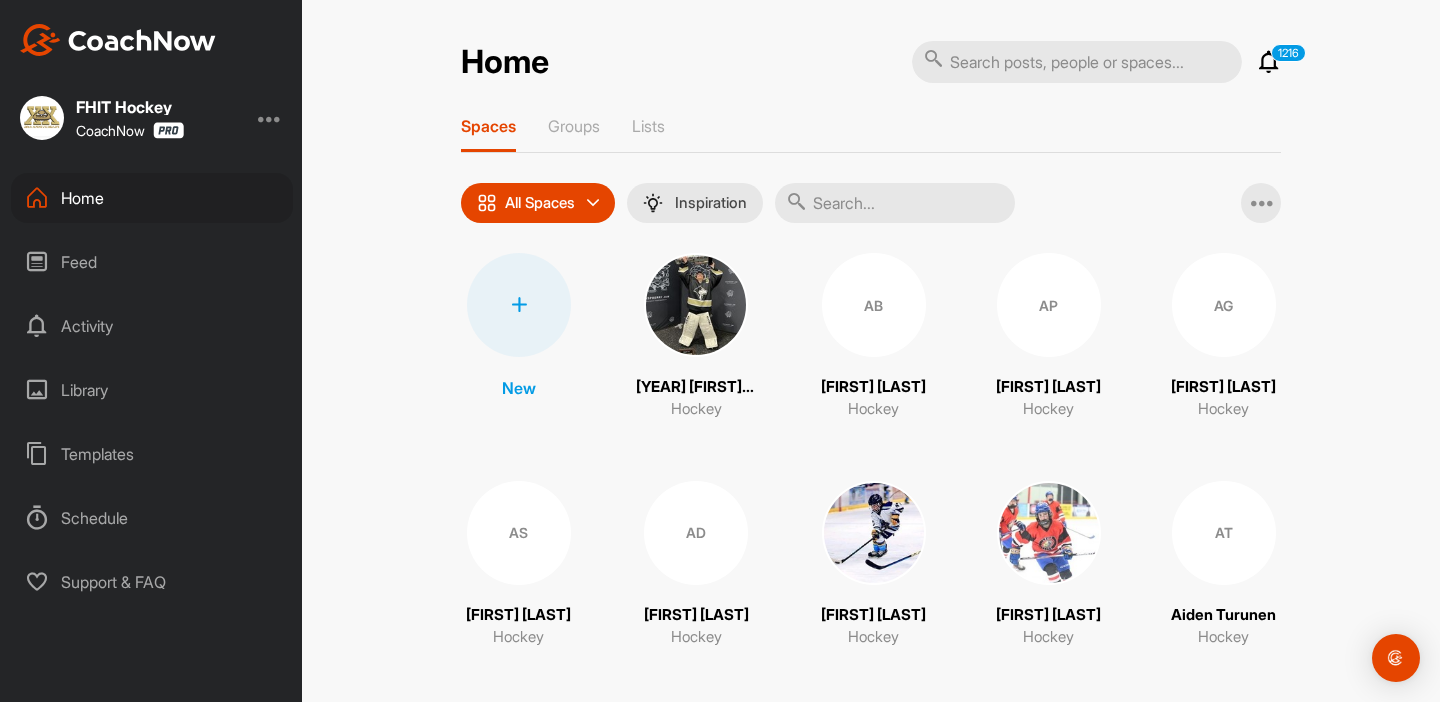 click at bounding box center (1077, 62) 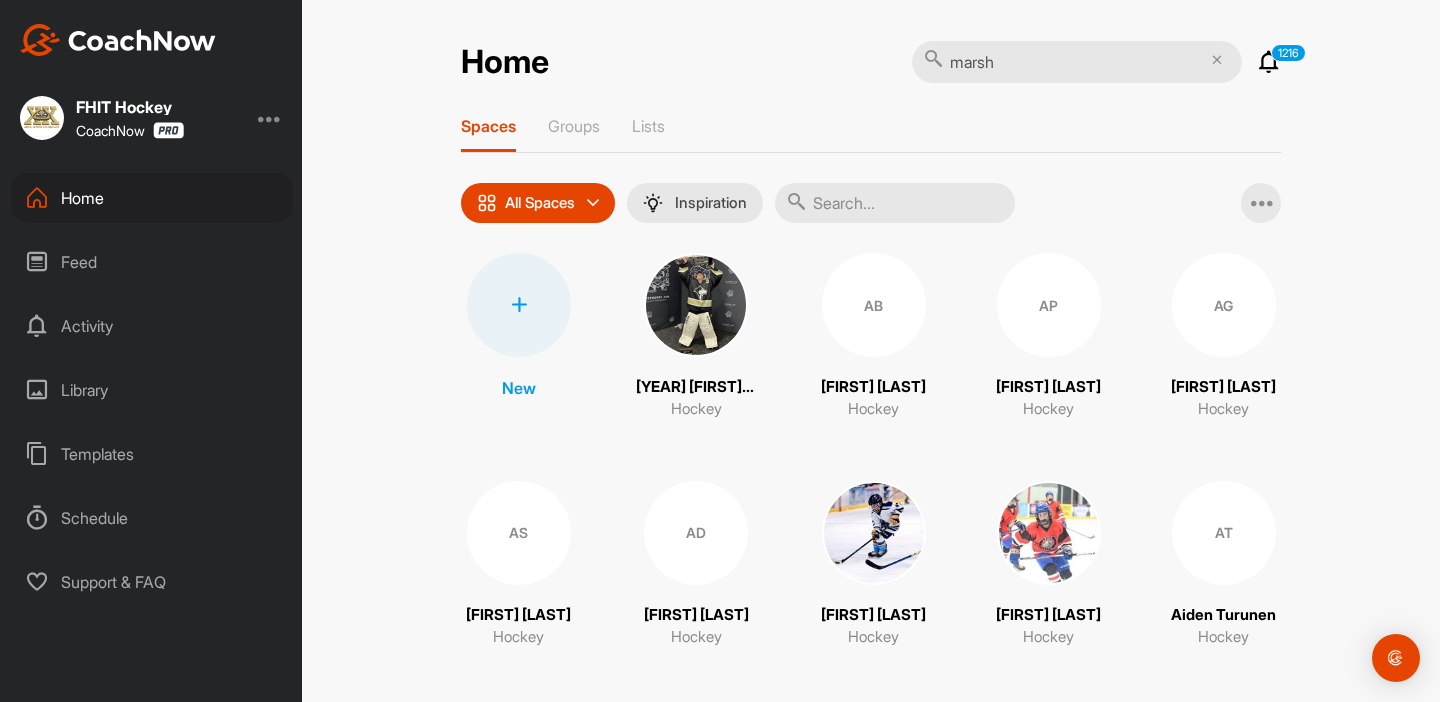 type on "marshall" 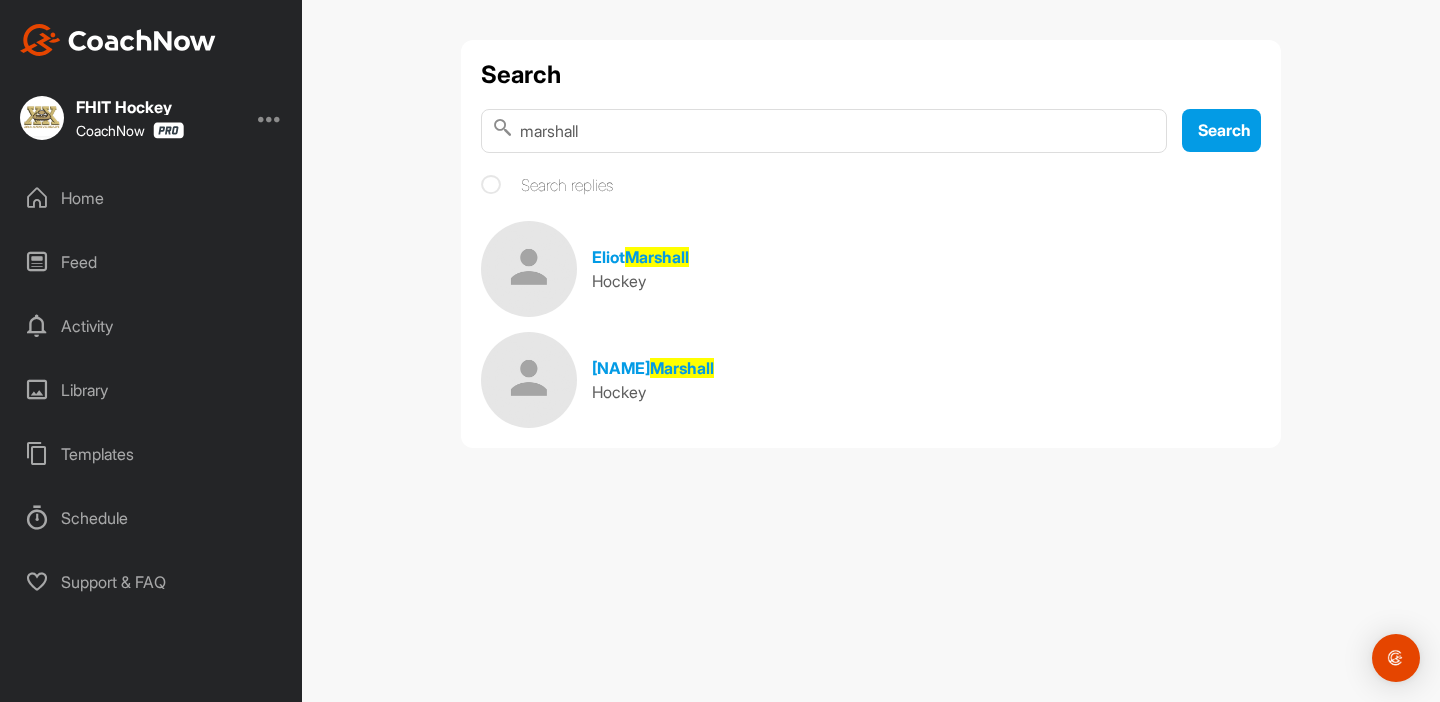 click on "marshall" at bounding box center [824, 131] 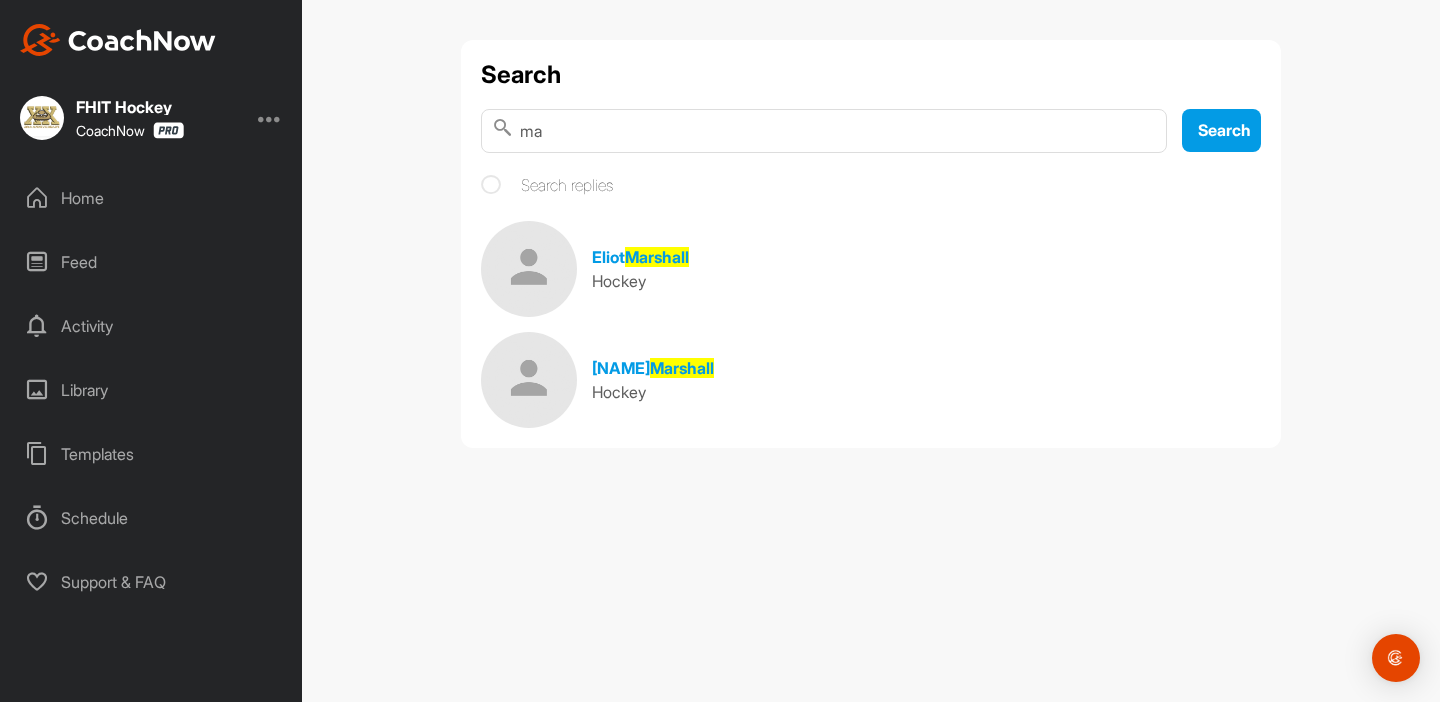 type on "m" 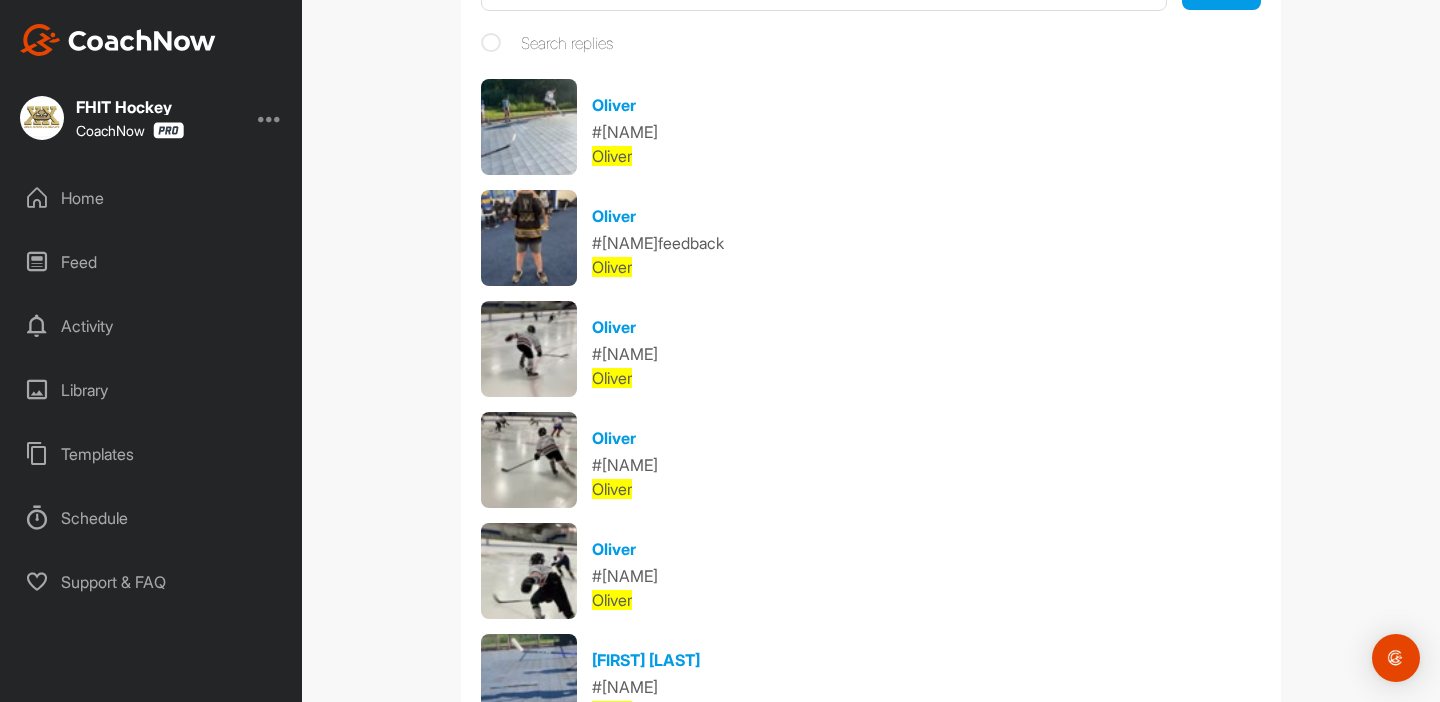 scroll, scrollTop: 0, scrollLeft: 0, axis: both 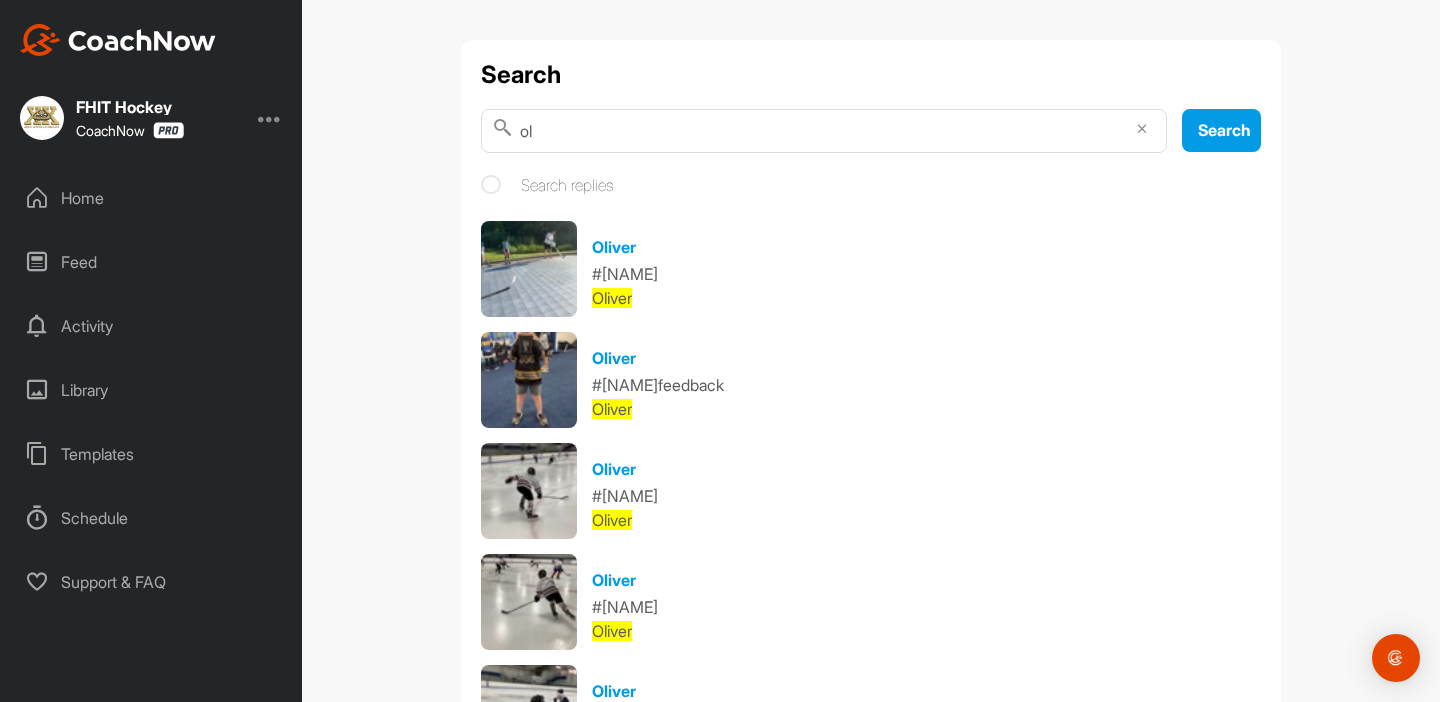 type on "o" 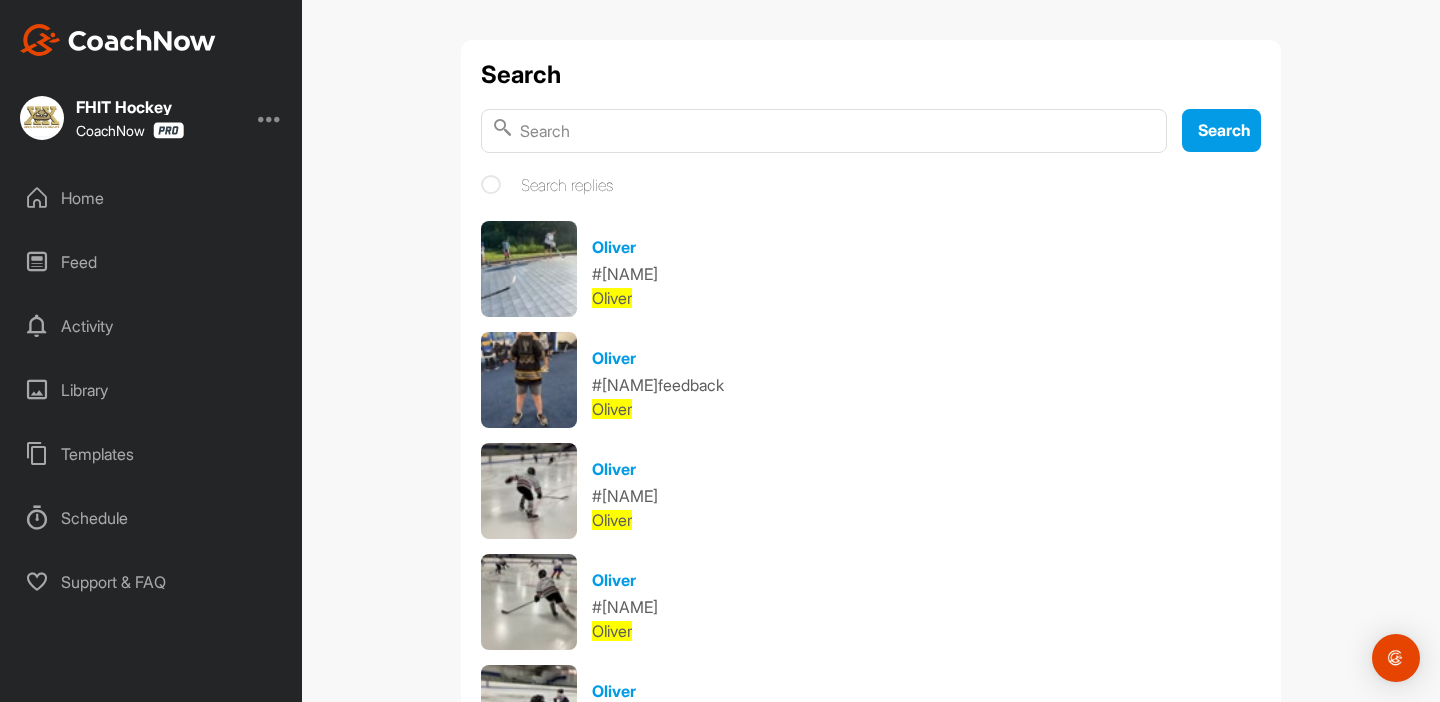 type 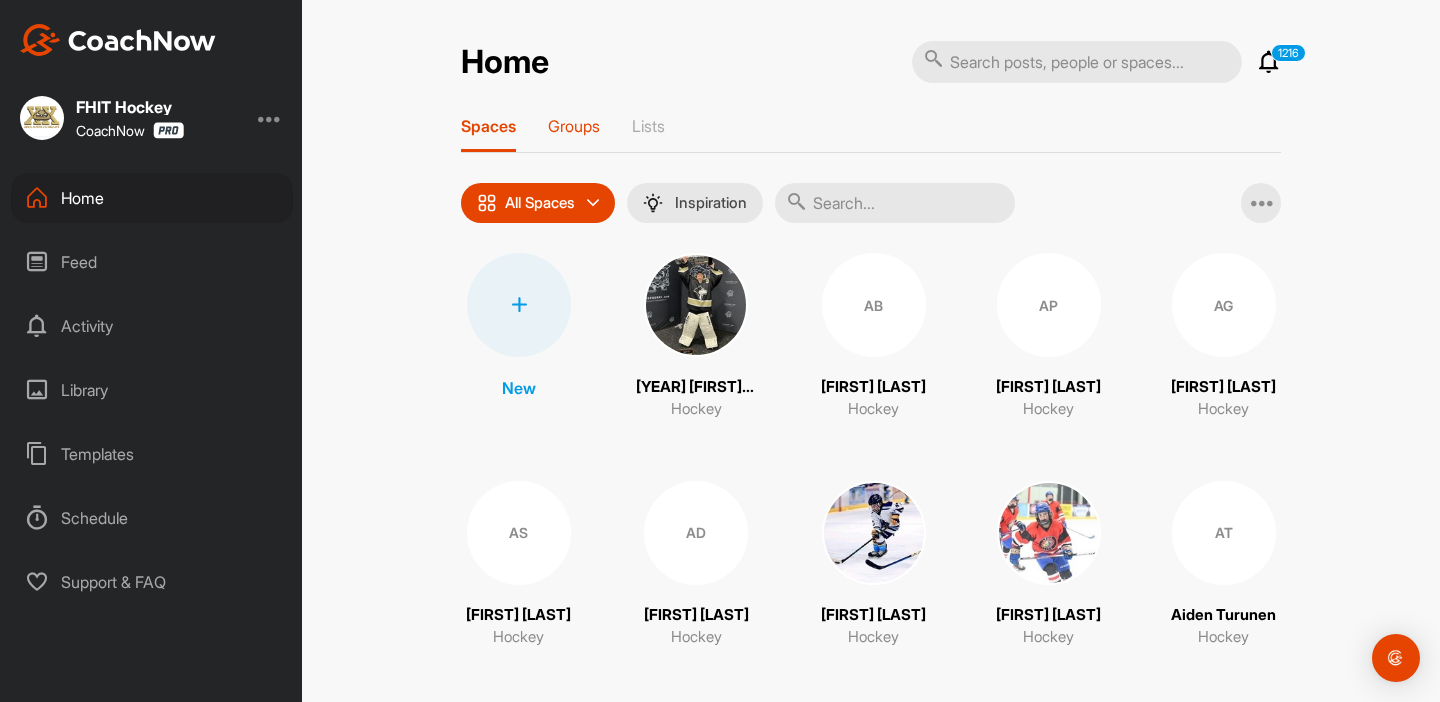click on "Groups" at bounding box center (574, 134) 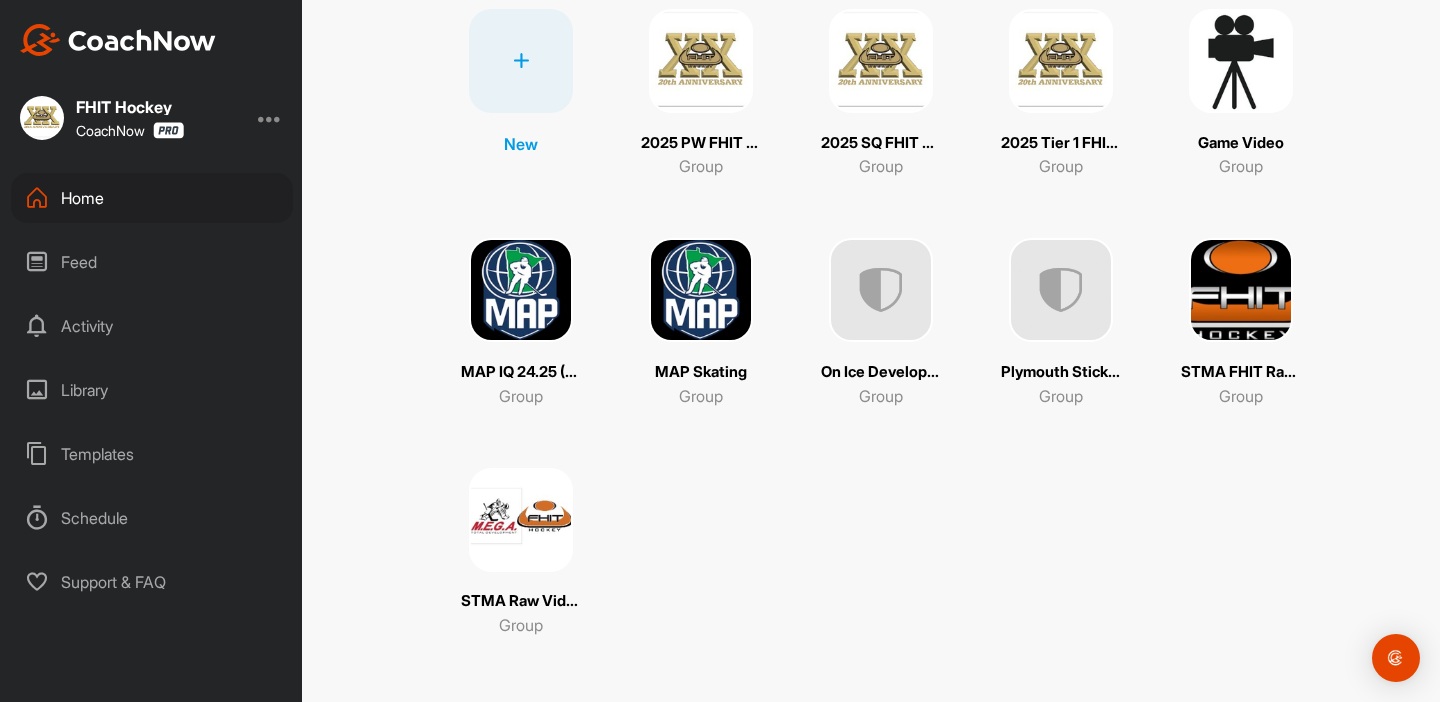 scroll, scrollTop: 0, scrollLeft: 0, axis: both 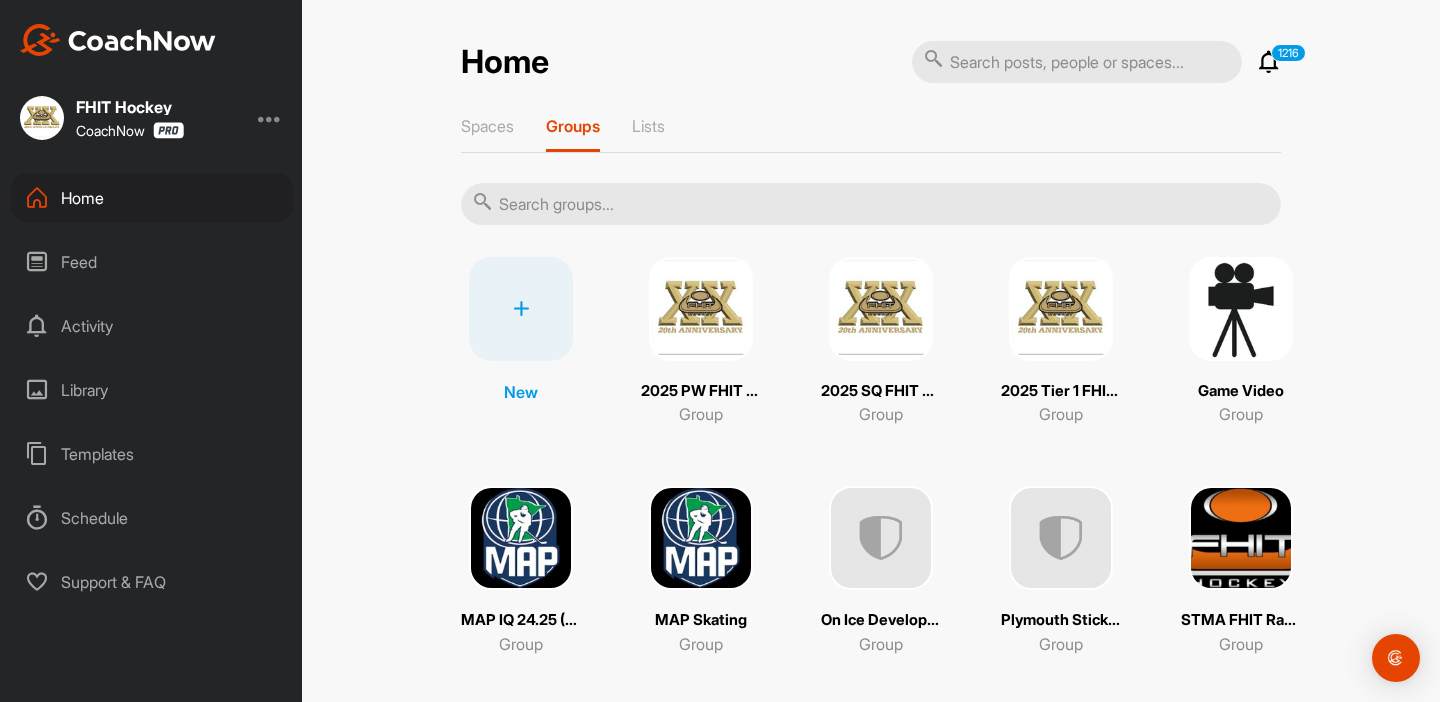 click at bounding box center (270, 118) 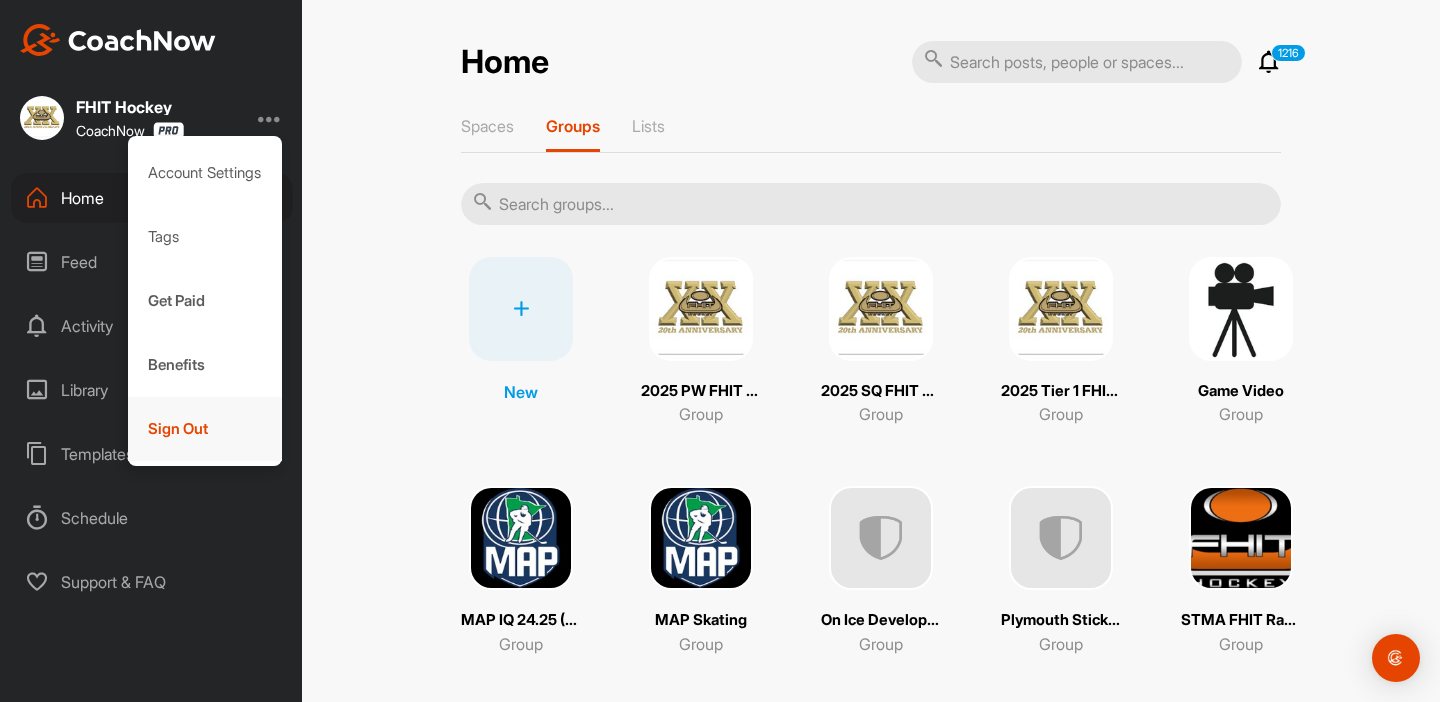 click on "Sign Out" at bounding box center (205, 429) 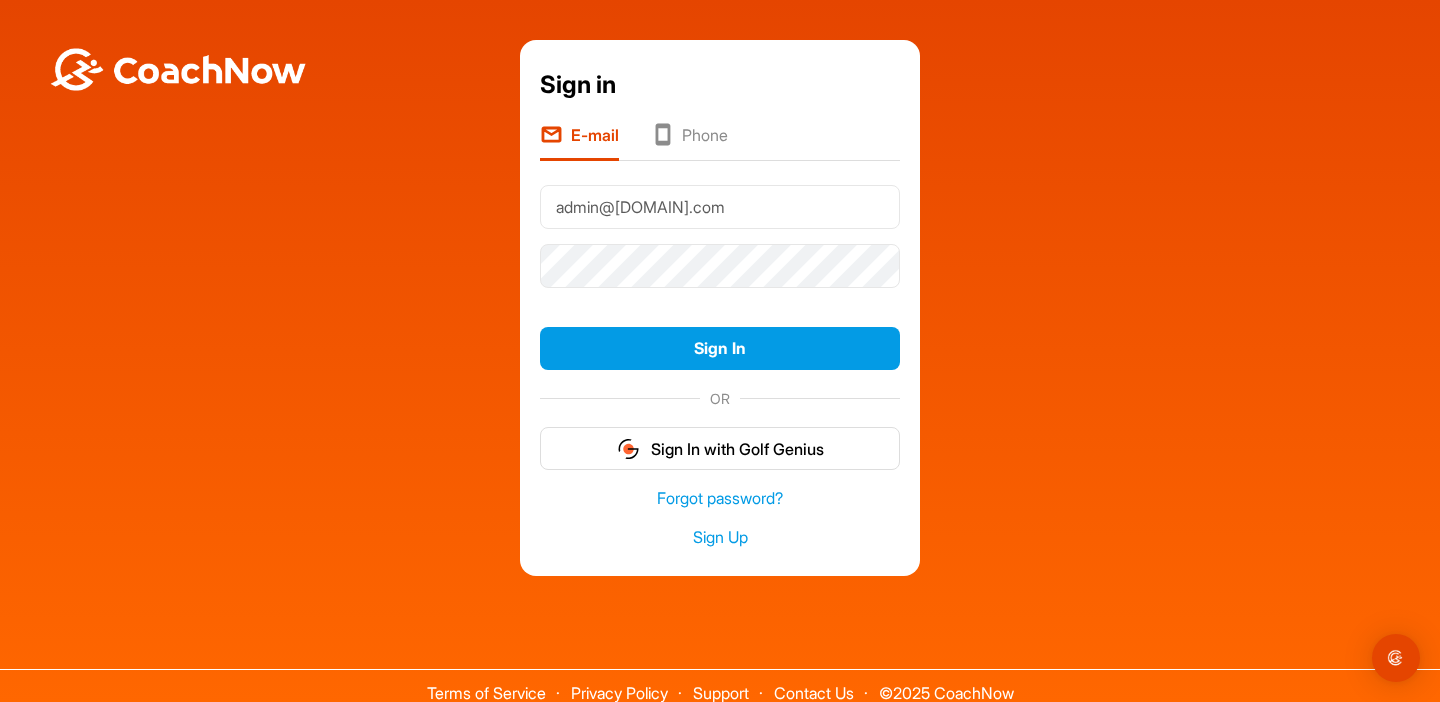 click on "[EMAIL]" at bounding box center (720, 207) 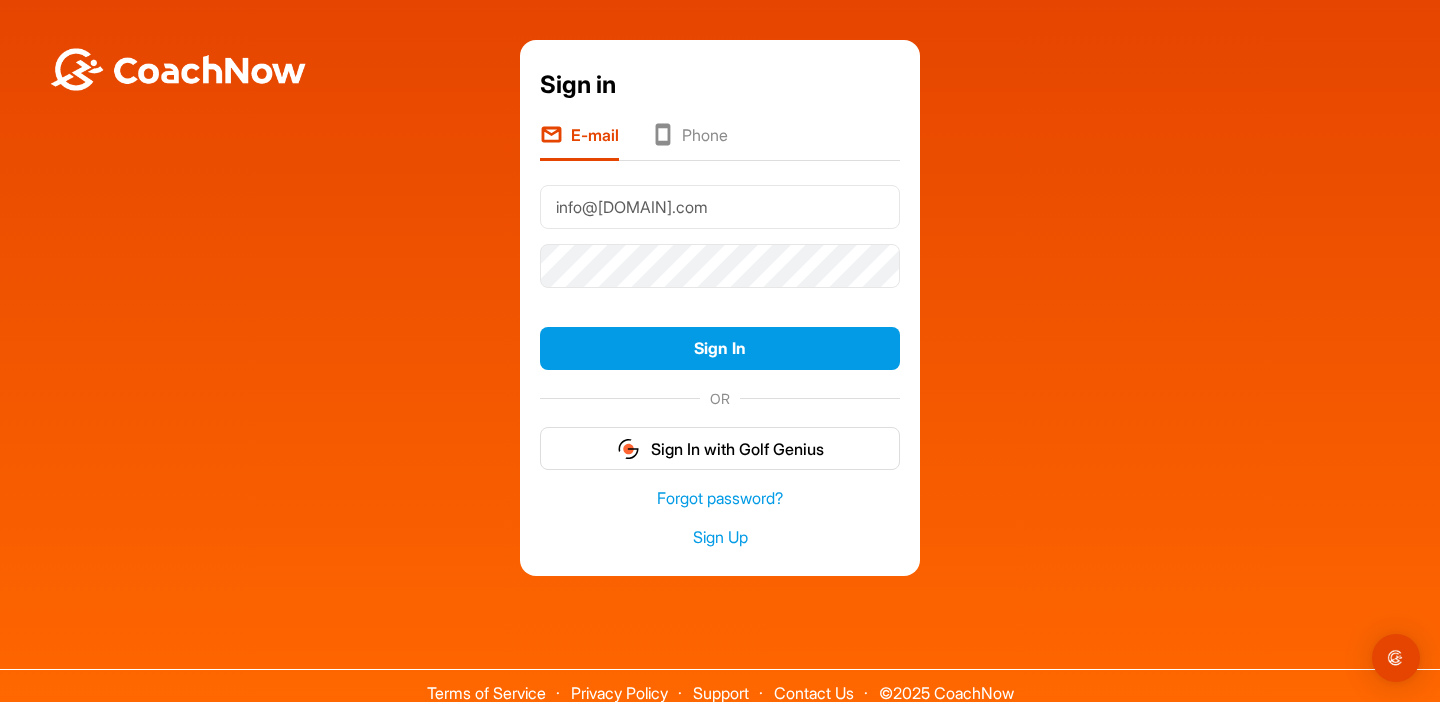 click on "Sign in   E-mail   Phone info@maphockey.net Sign In OR Sign In with Golf Genius Forgot password? Sign Up" at bounding box center (720, 308) 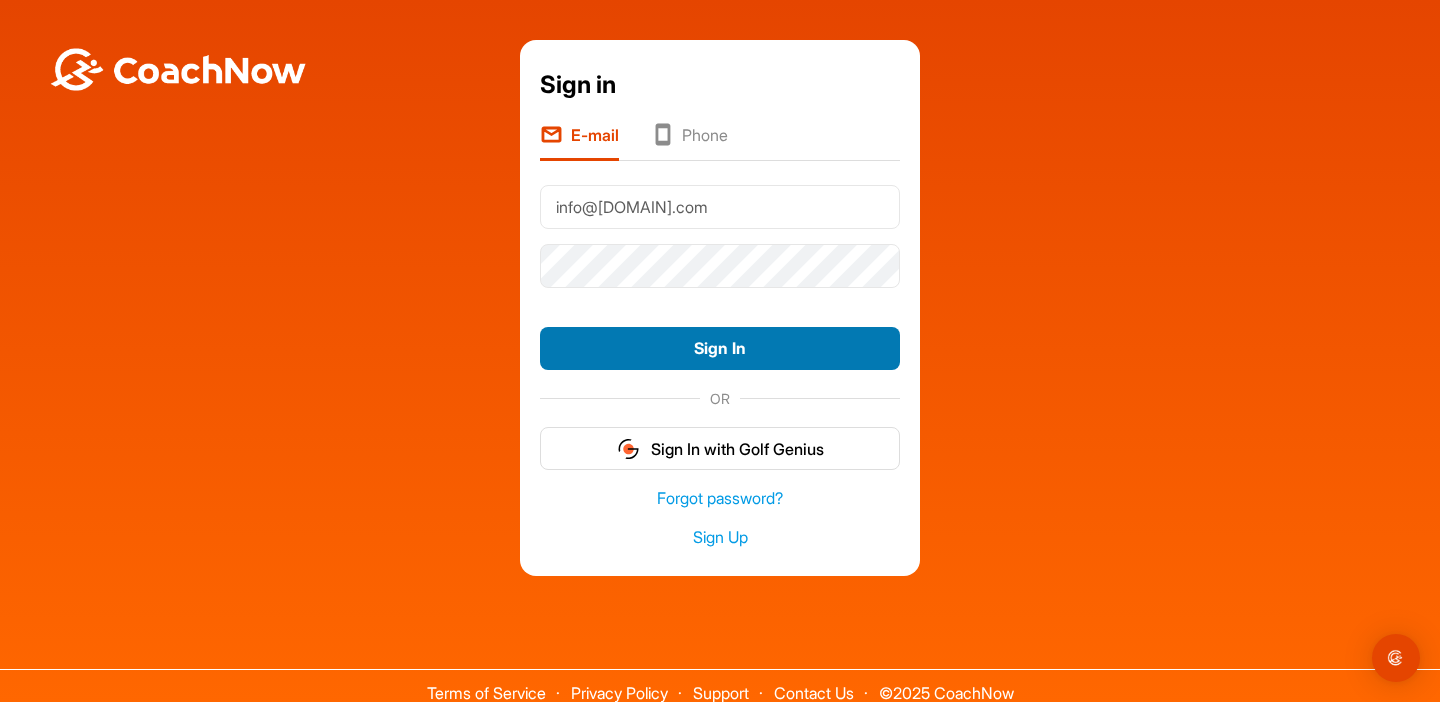 click on "Sign In" at bounding box center [720, 348] 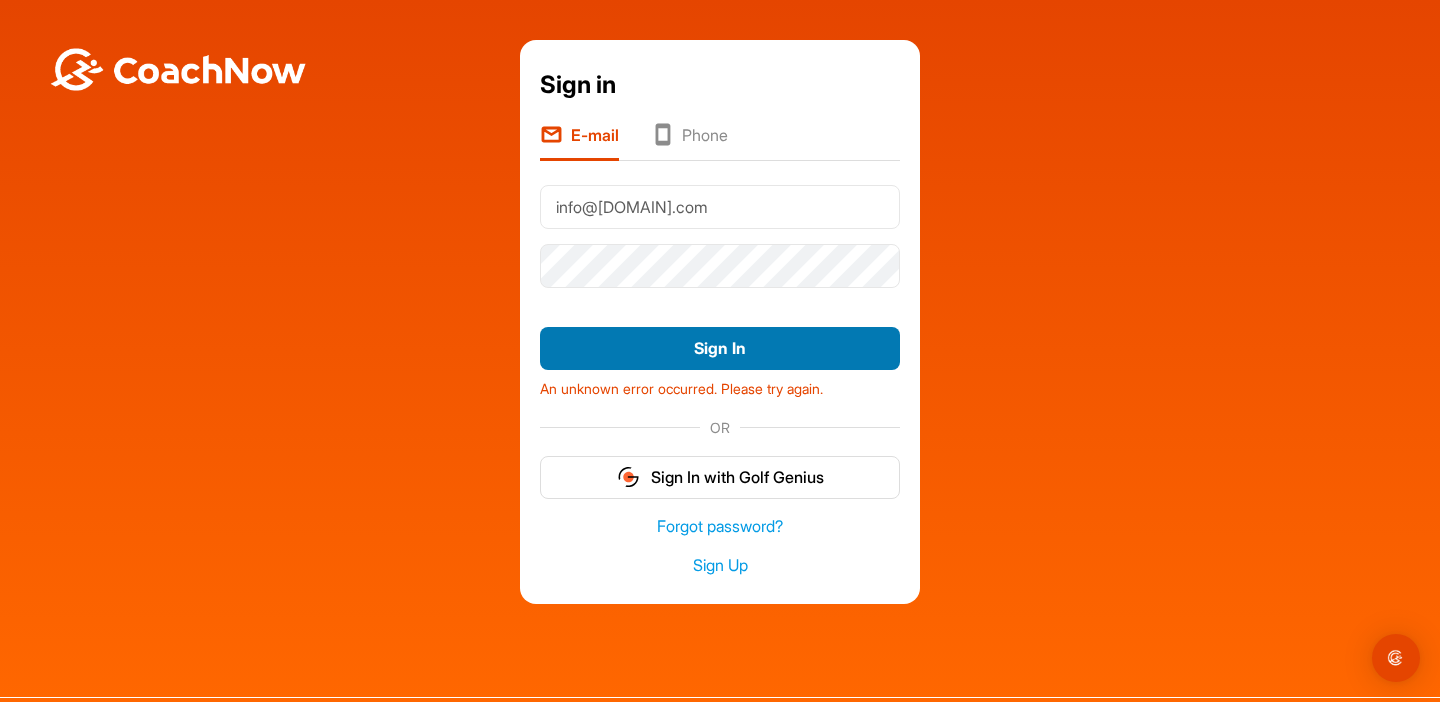 click on "Sign In" at bounding box center [720, 348] 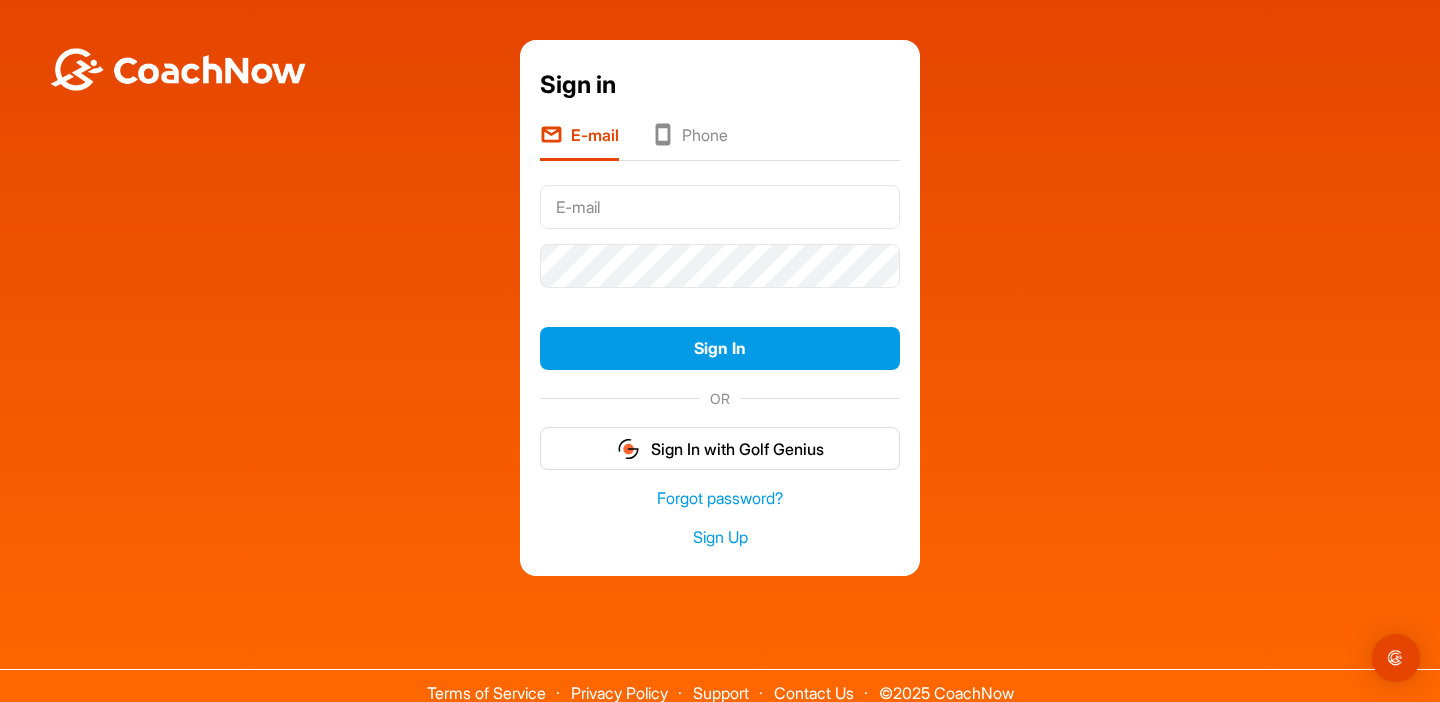 scroll, scrollTop: 0, scrollLeft: 0, axis: both 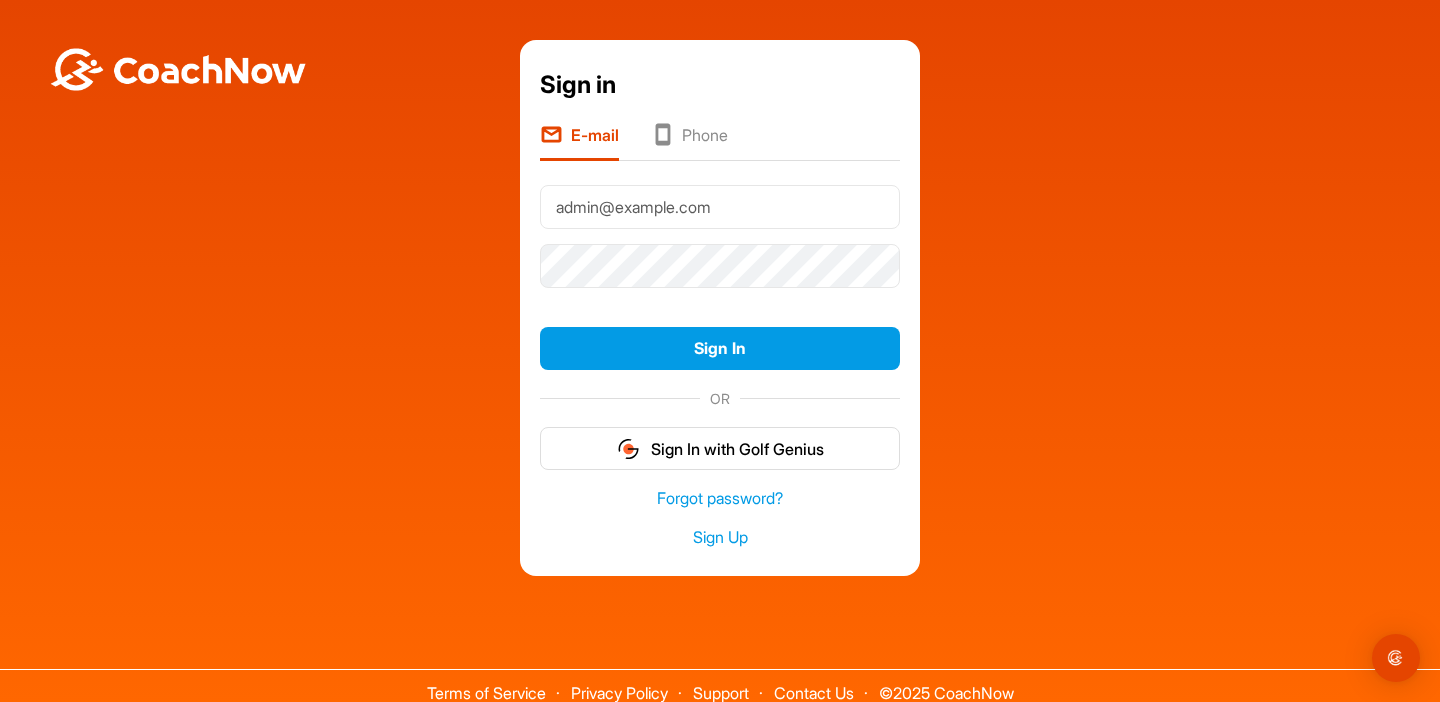 click on "admin@example.com" at bounding box center (720, 207) 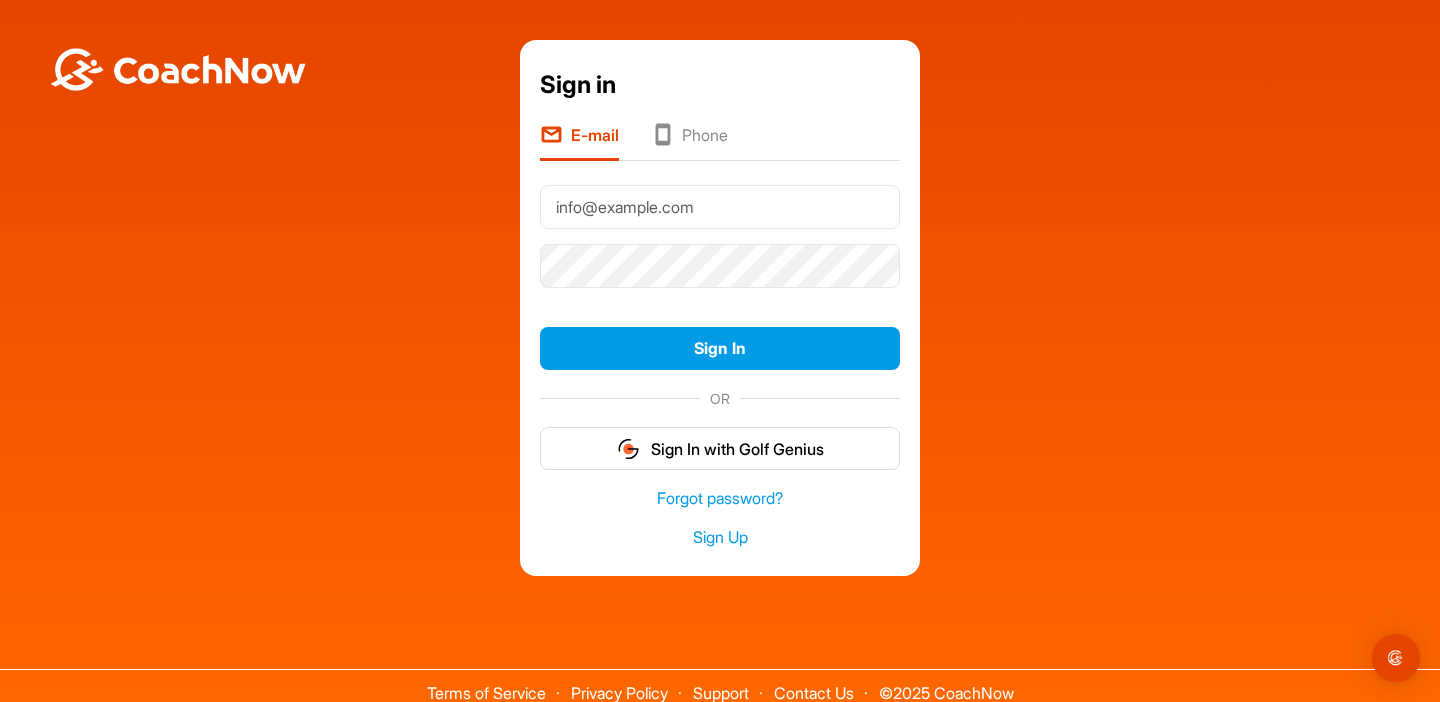 click on "Sign in   E-mail   Phone info@example.com Sign In OR Sign In with Golf Genius Forgot password? Sign Up" at bounding box center [720, 308] 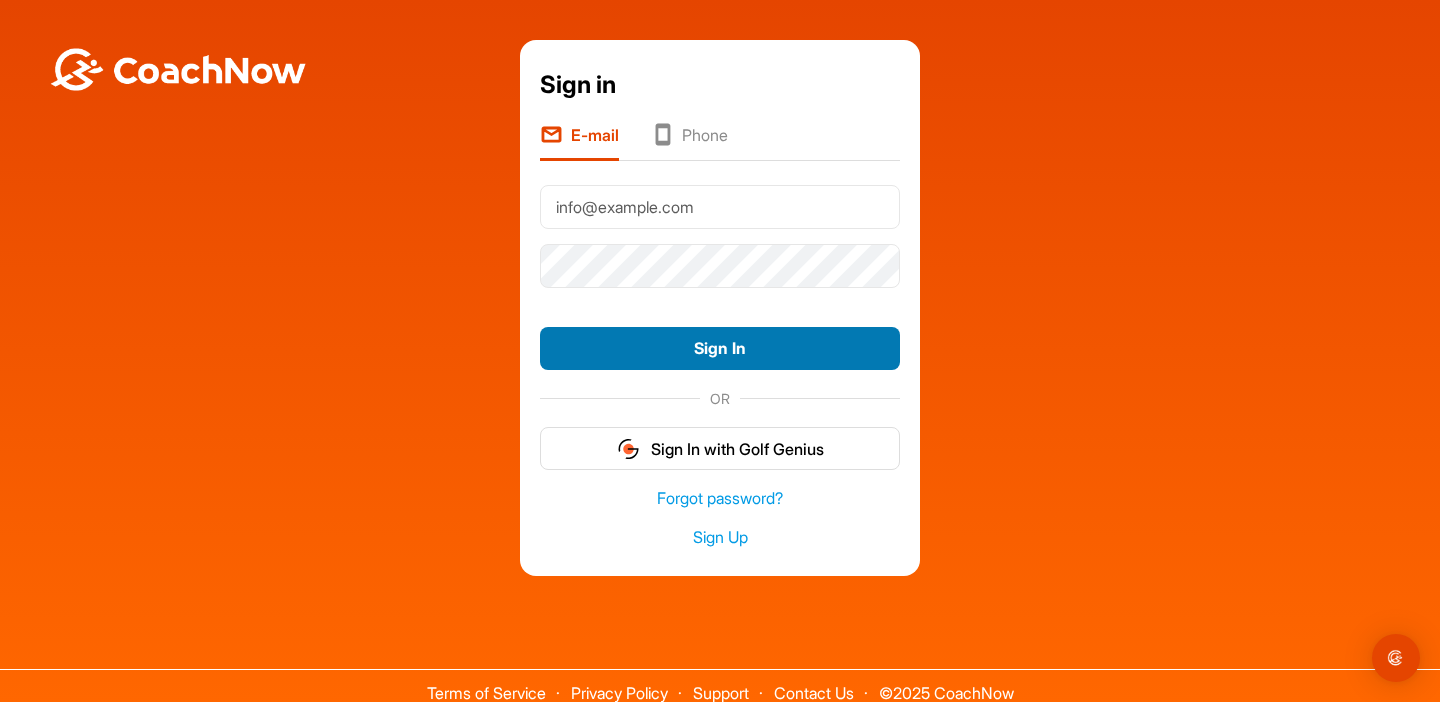 click on "Sign In" at bounding box center [720, 348] 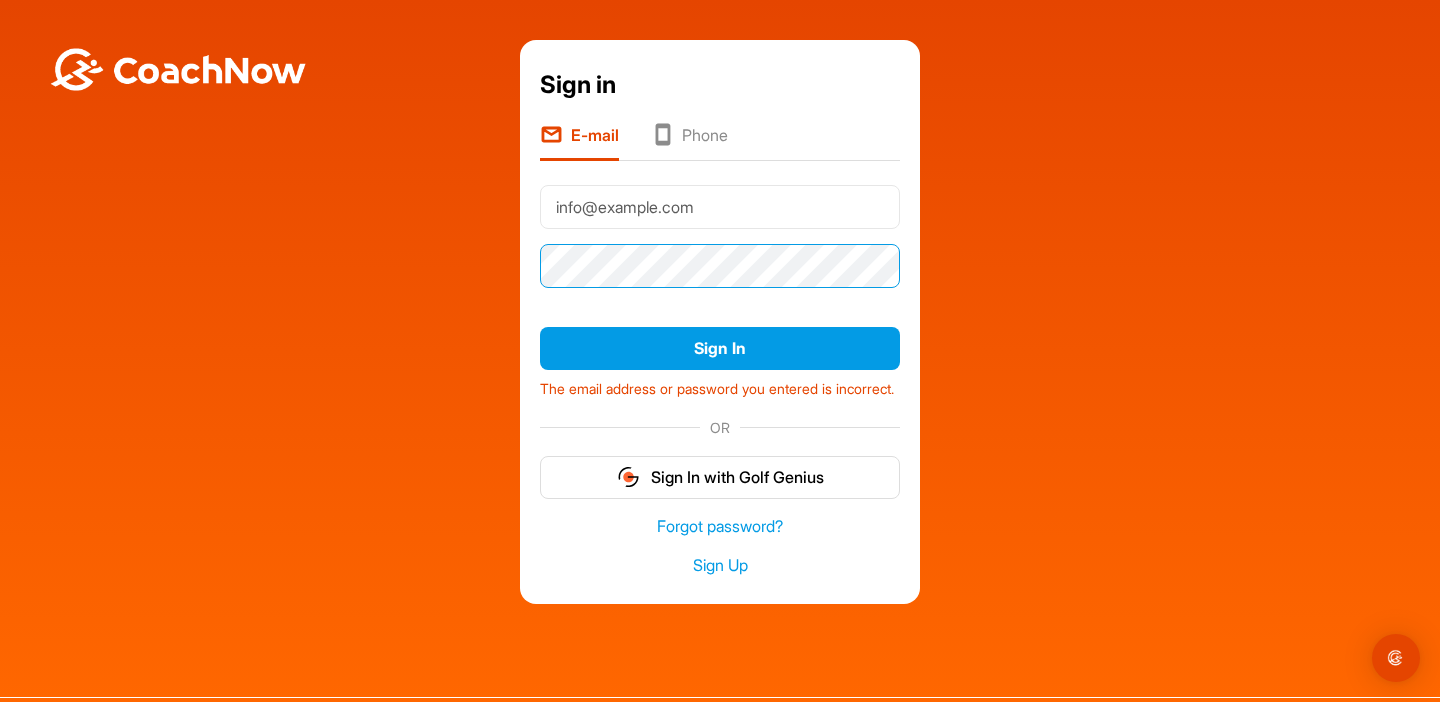click on "Sign in   E-mail   Phone info@example.com Sign In The email address or password you entered is incorrect. OR Sign In with Golf Genius Forgot password? Sign Up" at bounding box center (720, 322) 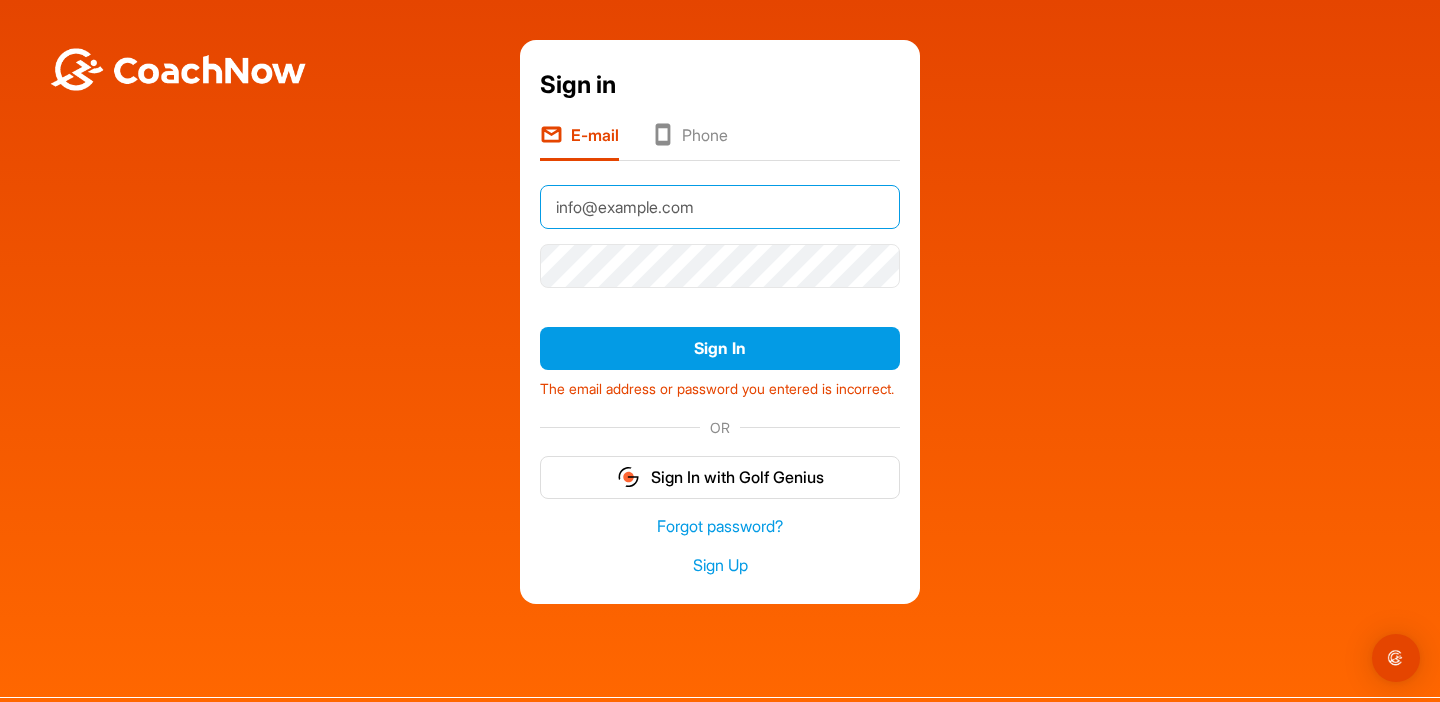 click on "info@example.com" at bounding box center (720, 207) 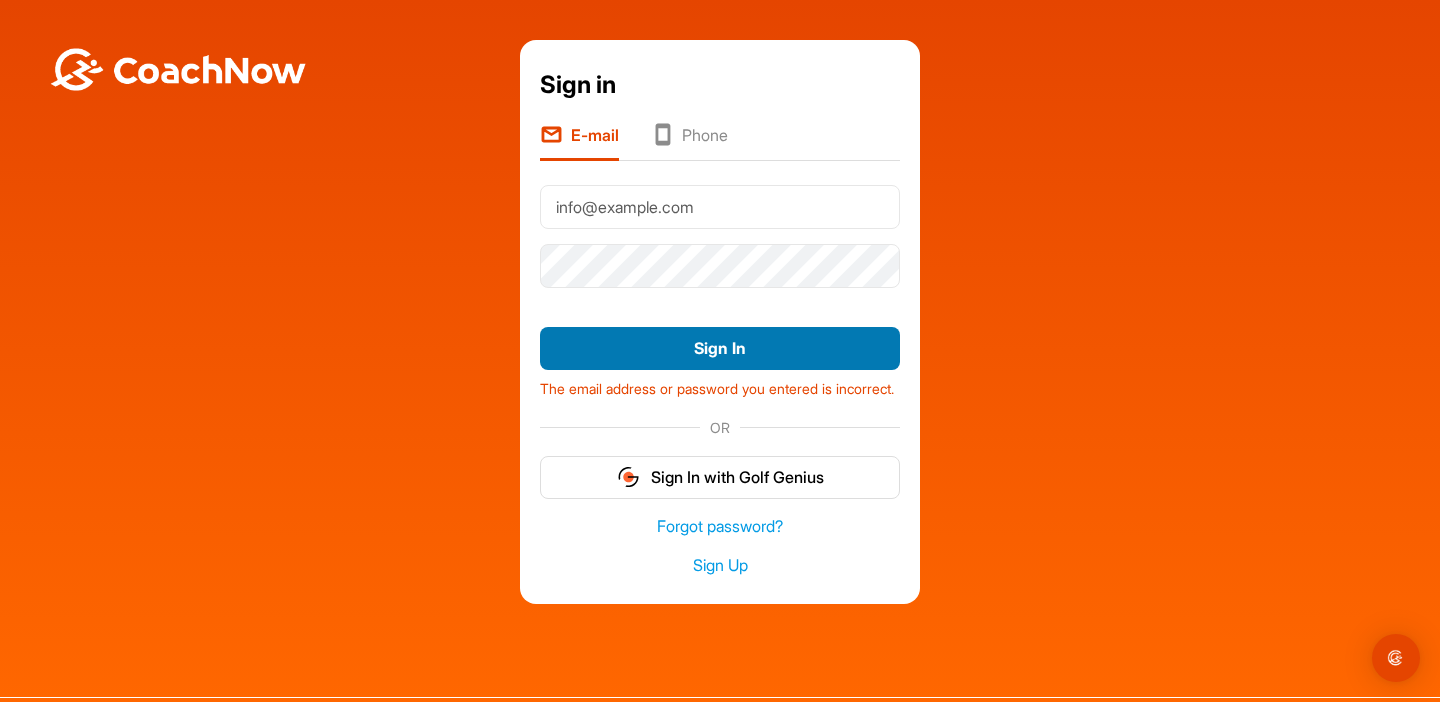 click on "Sign In" at bounding box center [720, 348] 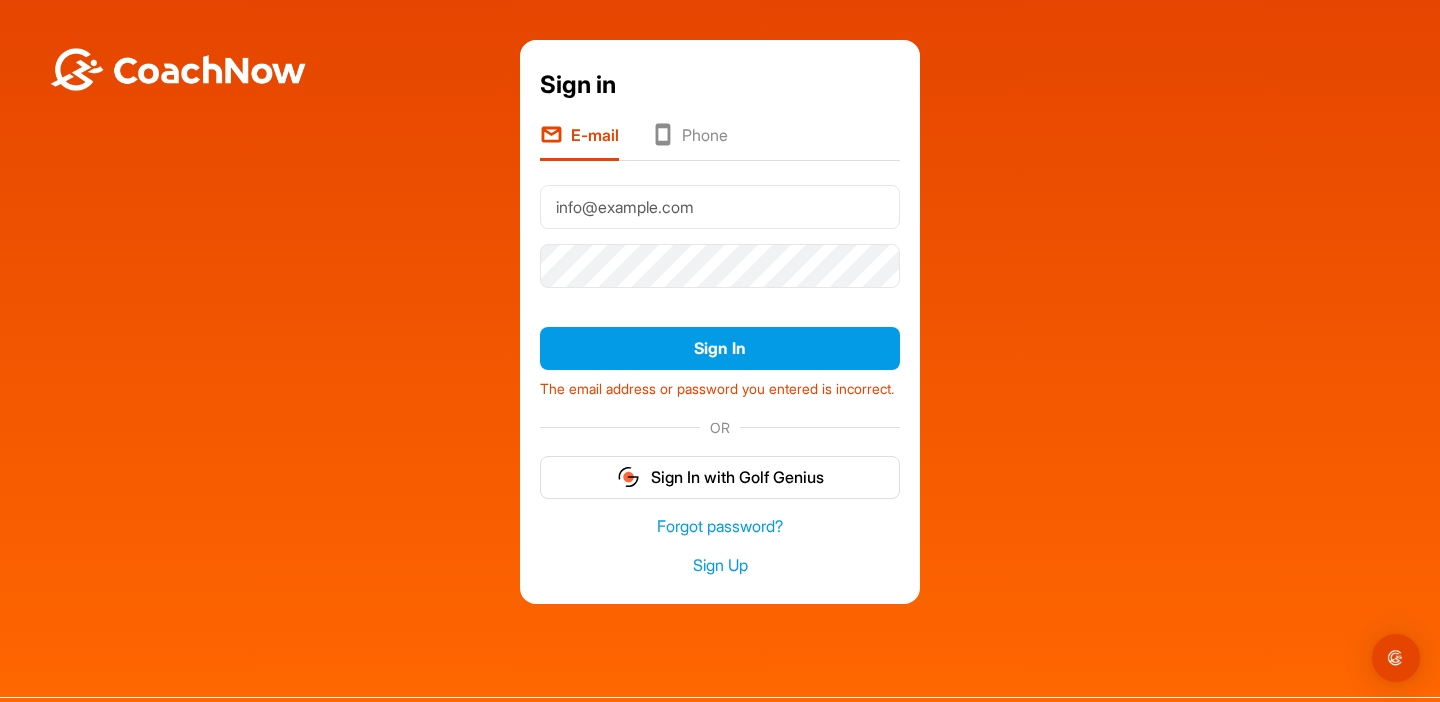 click on "Sign in   E-mail   Phone info@example.com Sign In The email address or password you entered is incorrect. OR Sign In with Golf Genius Forgot password? Sign Up" at bounding box center [720, 322] 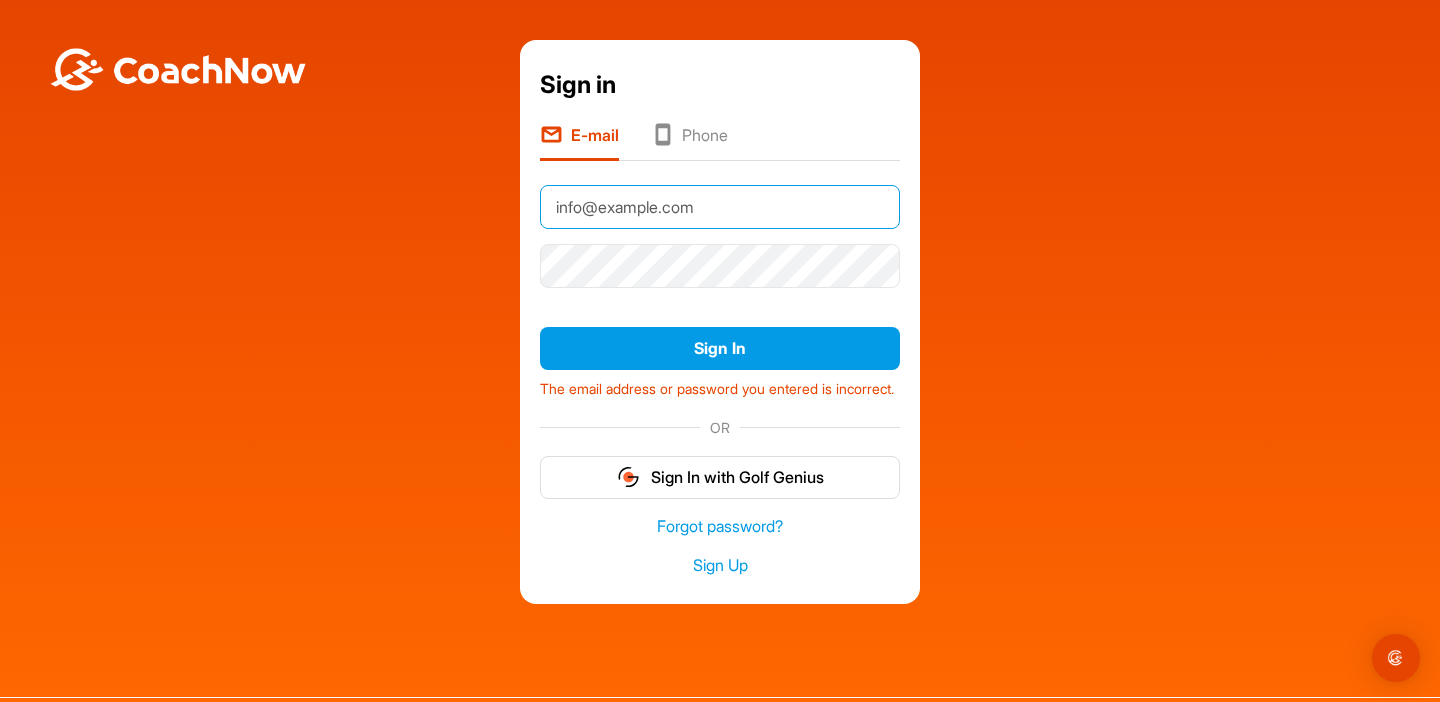 click on "info@example.com" at bounding box center (720, 207) 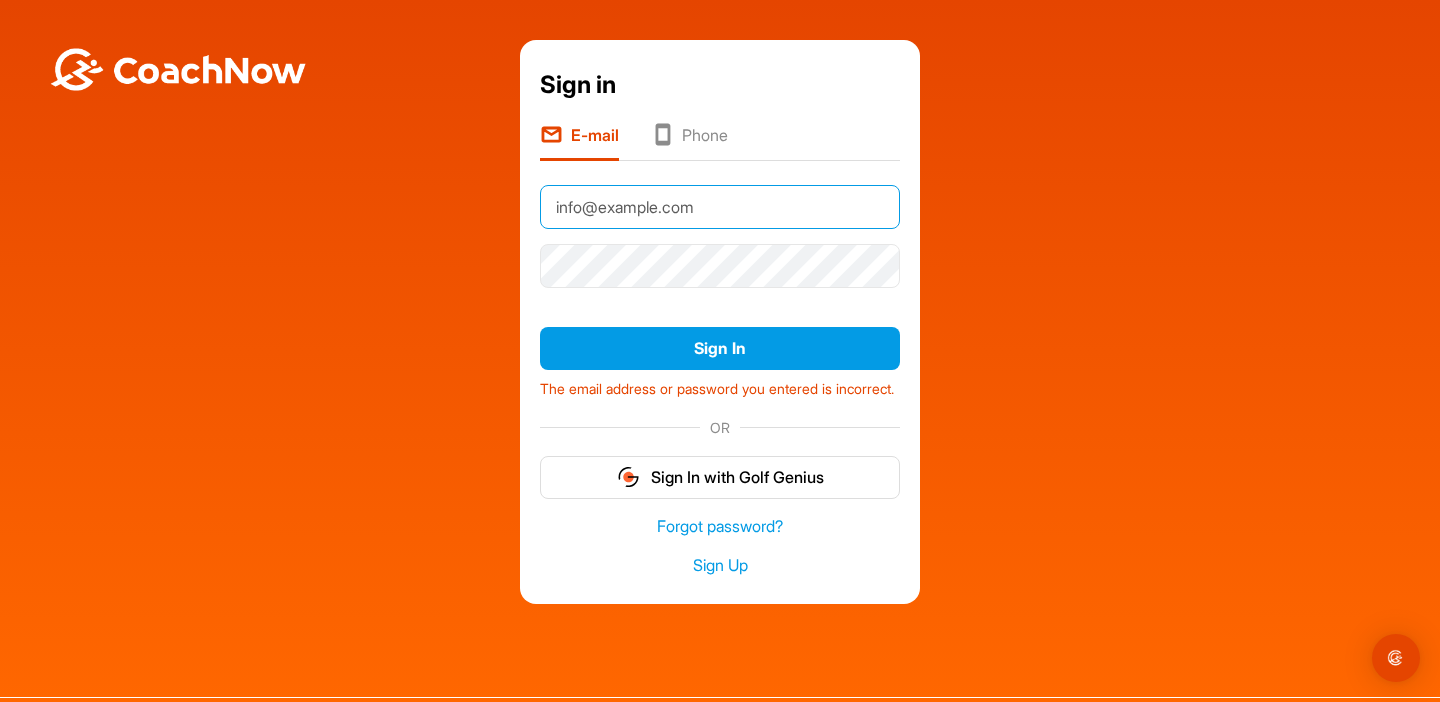 type on "admin@example.com" 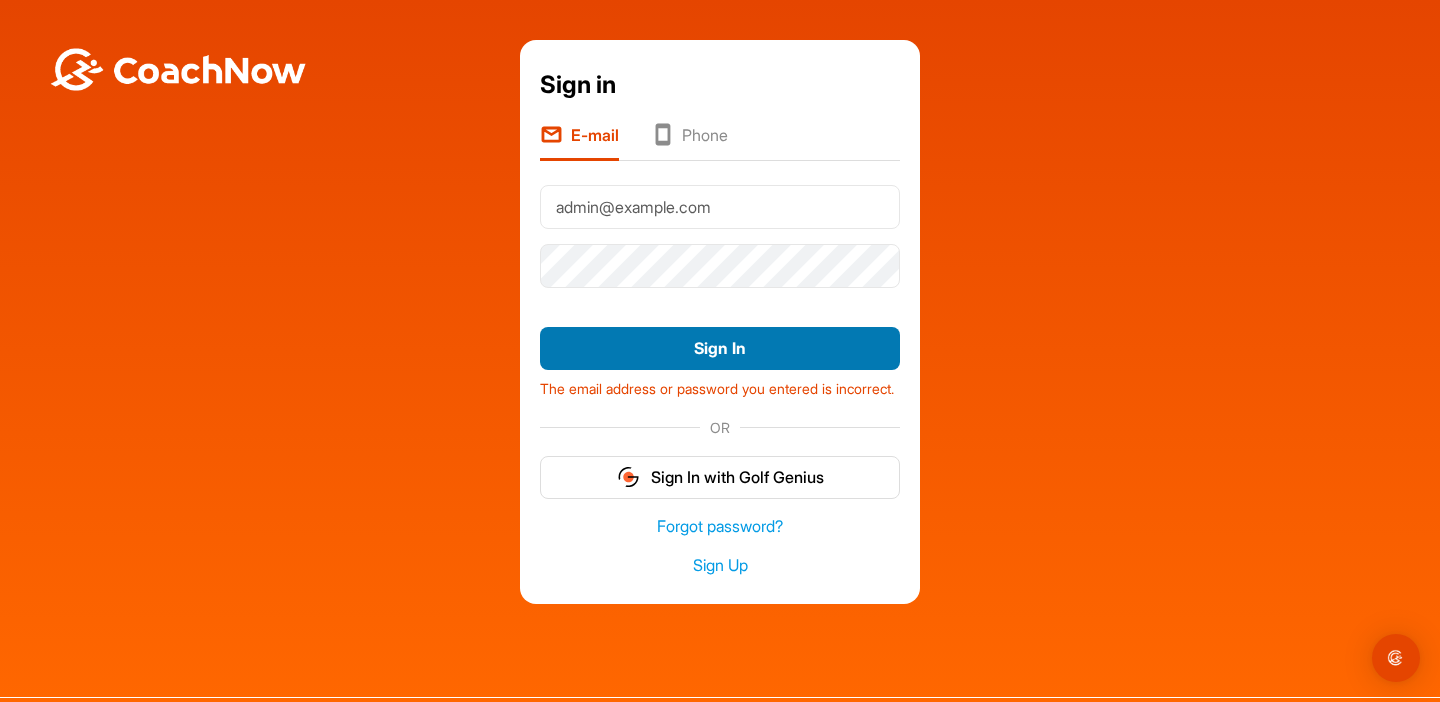 click on "Sign In" at bounding box center (720, 348) 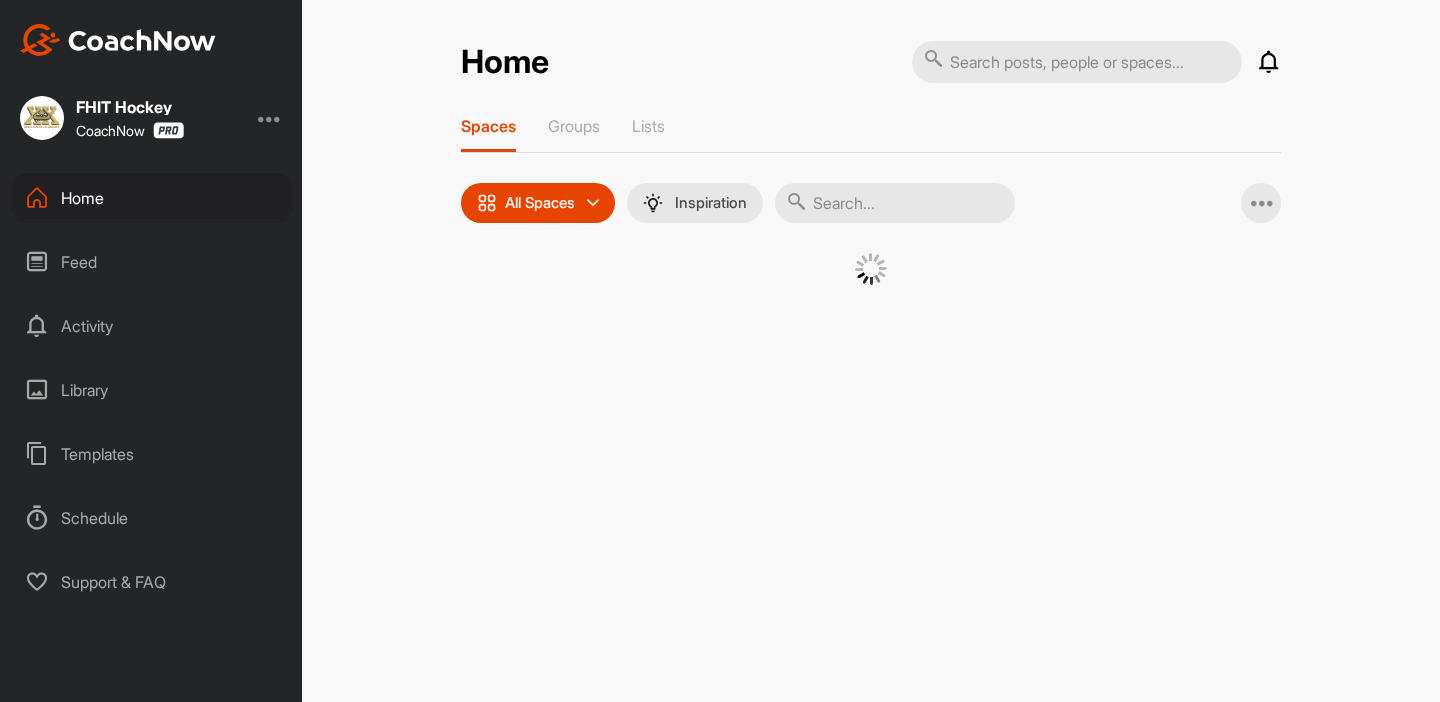 scroll, scrollTop: 0, scrollLeft: 0, axis: both 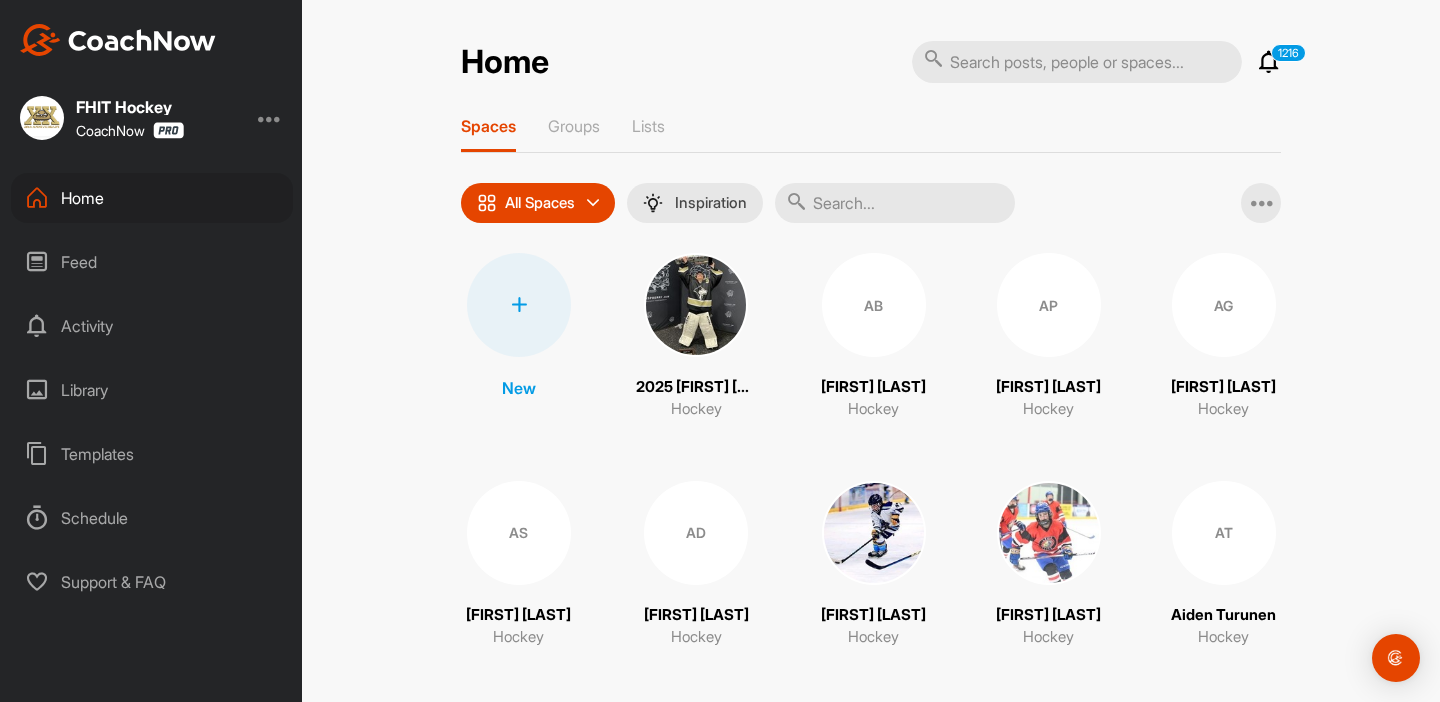 click at bounding box center [895, 203] 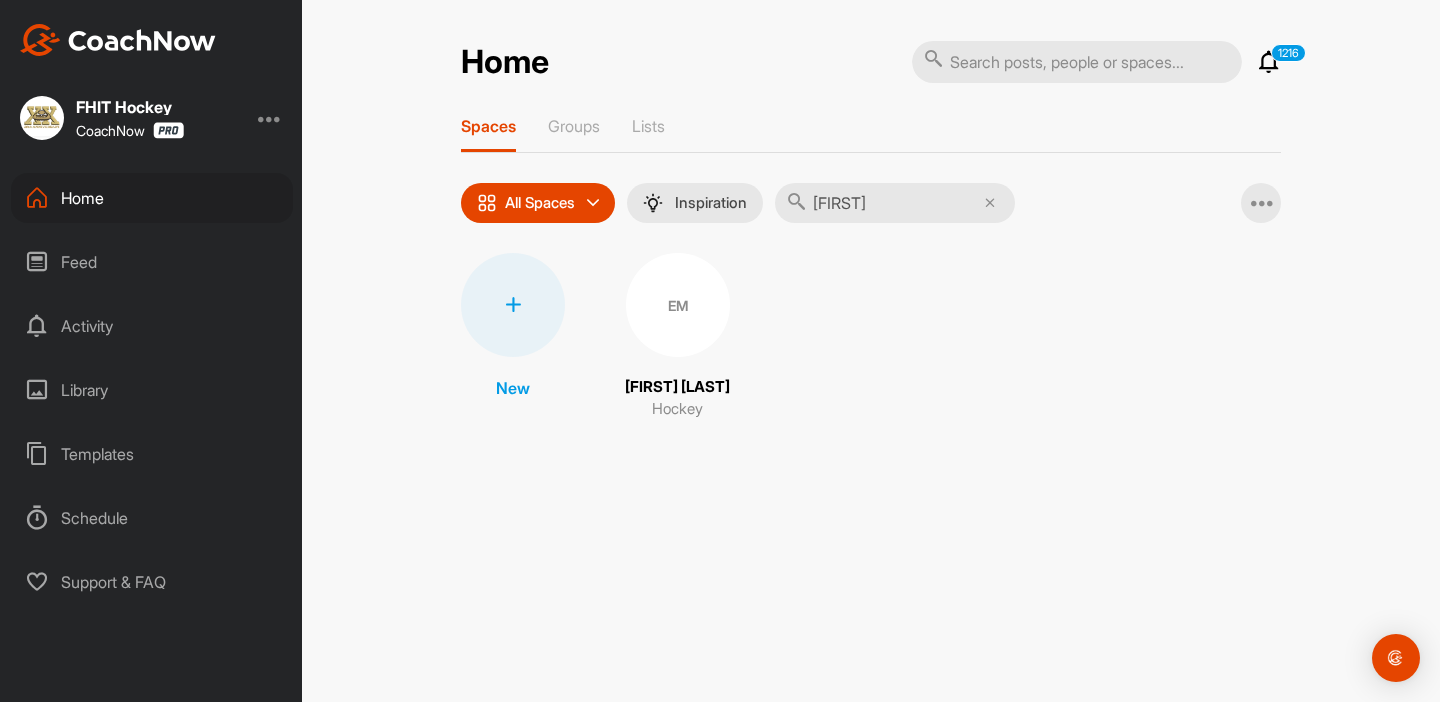 type on "[FIRST]" 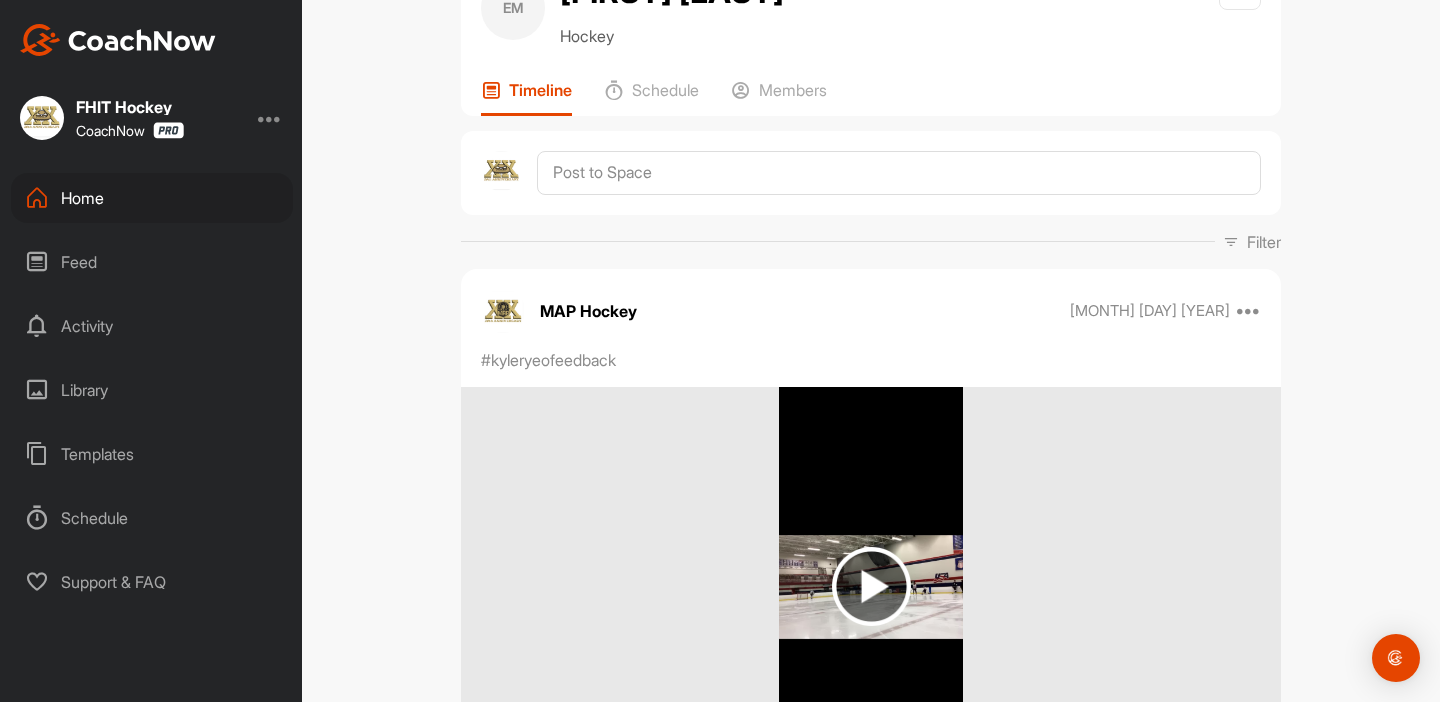 scroll, scrollTop: 0, scrollLeft: 0, axis: both 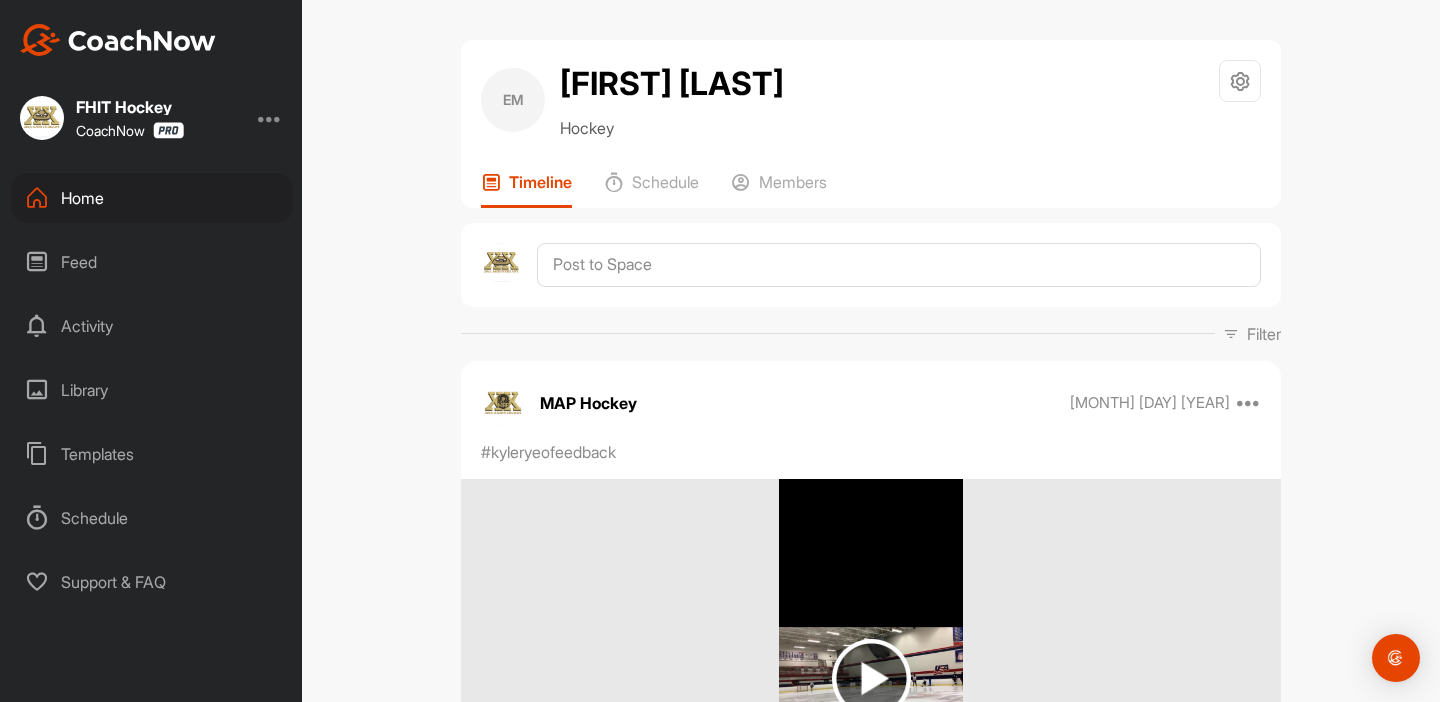 click at bounding box center (270, 118) 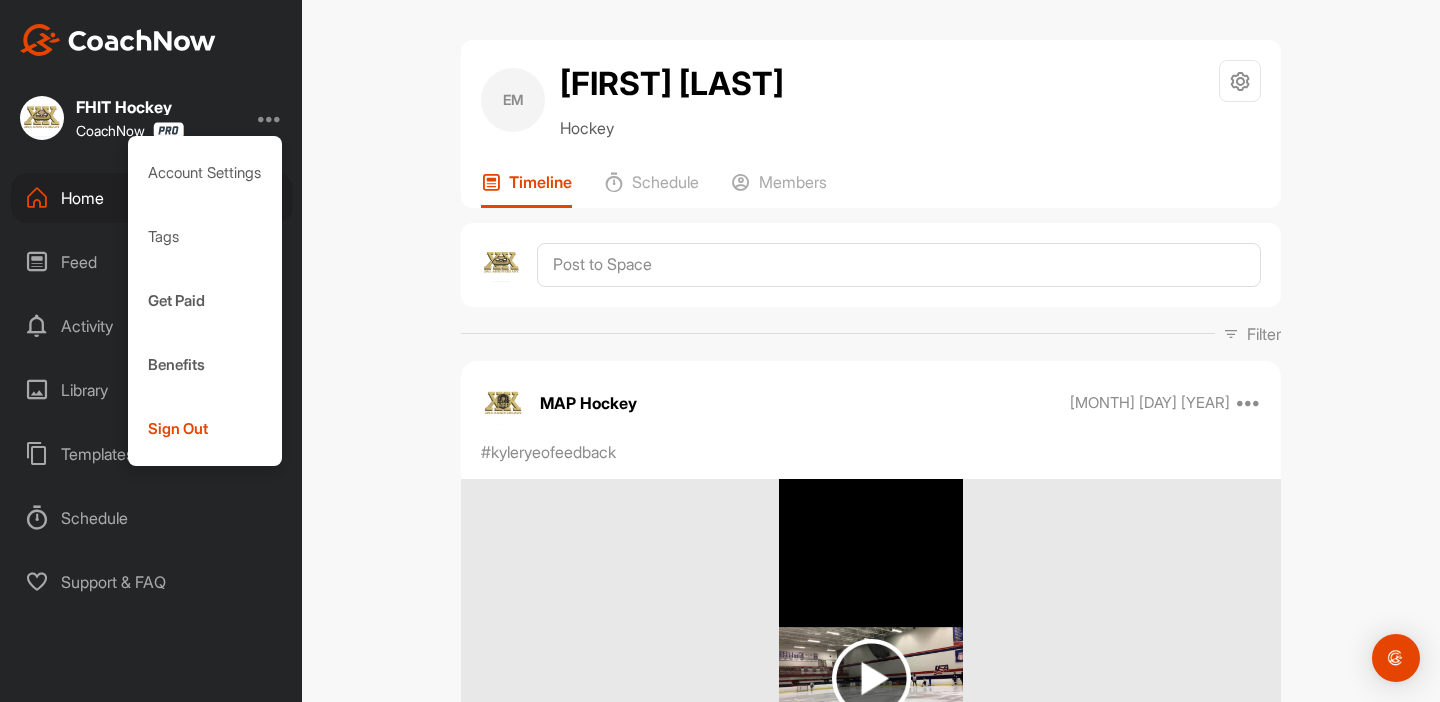click on "FHIT Hockey CoachNow Account Settings Tags Get Paid Benefits Sign Out Home Feed Activity Library Templates Schedule Support & FAQ" at bounding box center (151, 351) 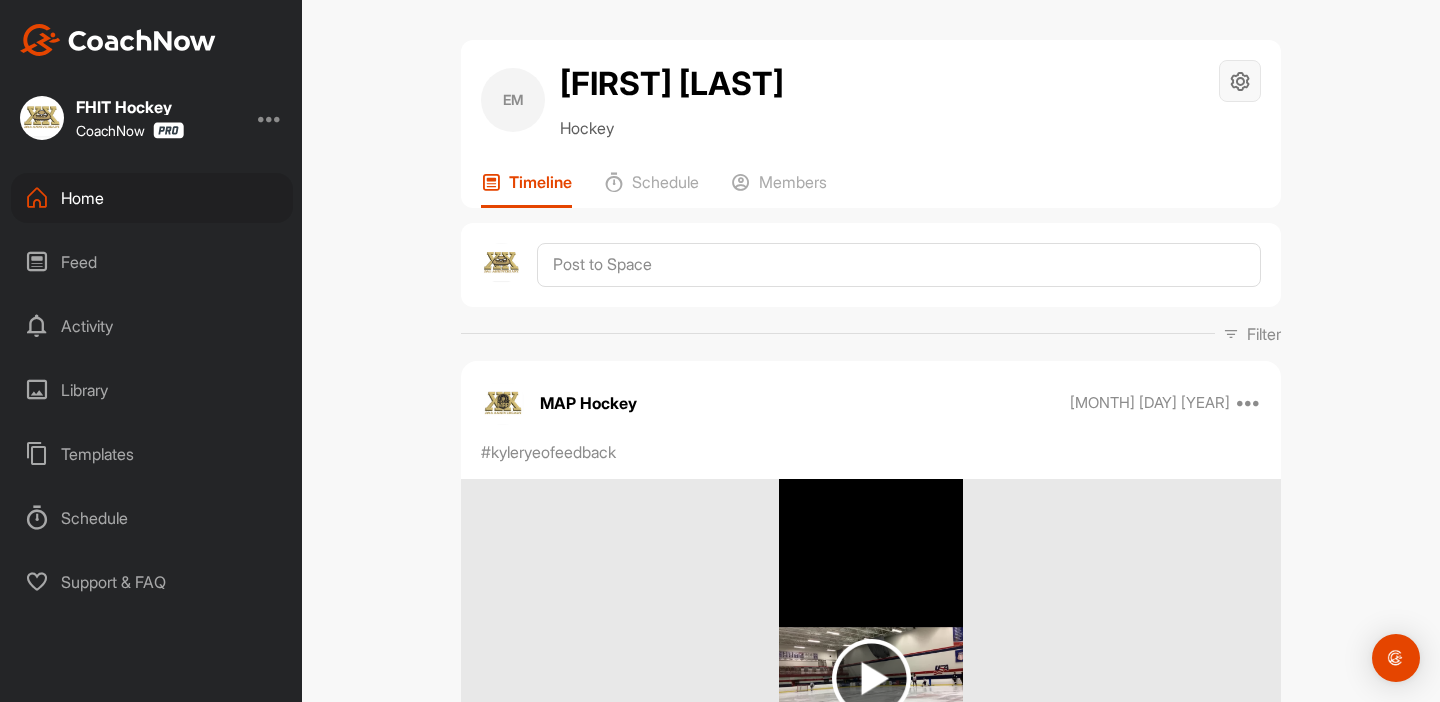 click at bounding box center (1240, 81) 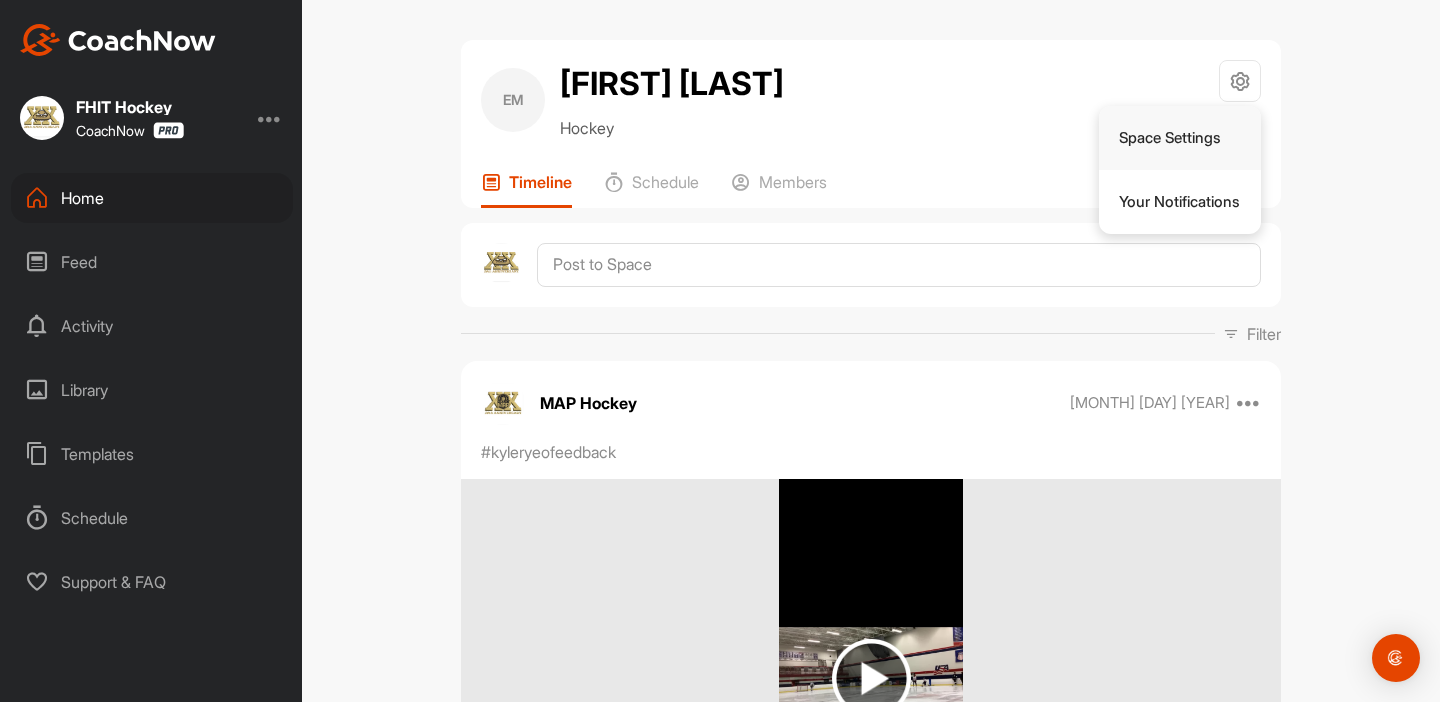 click on "Space Settings" at bounding box center (1180, 138) 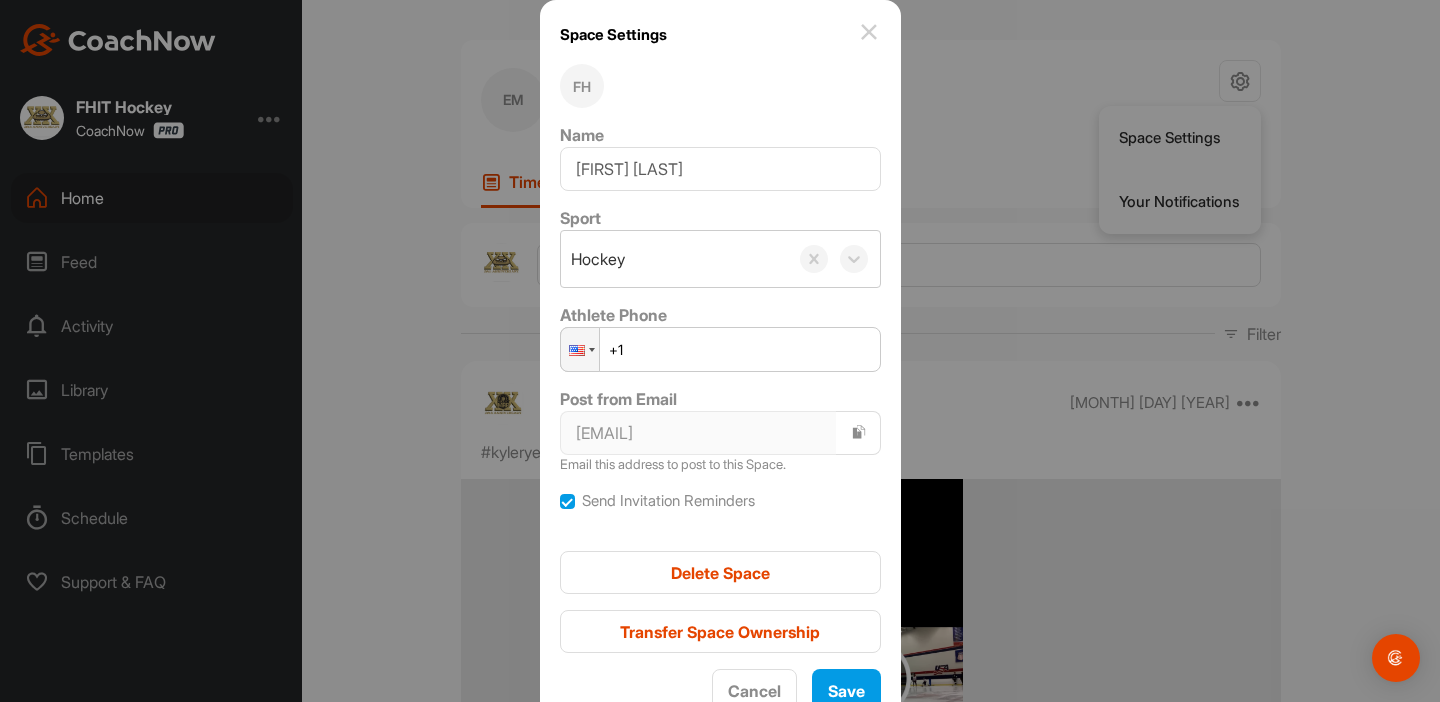 click at bounding box center (869, 32) 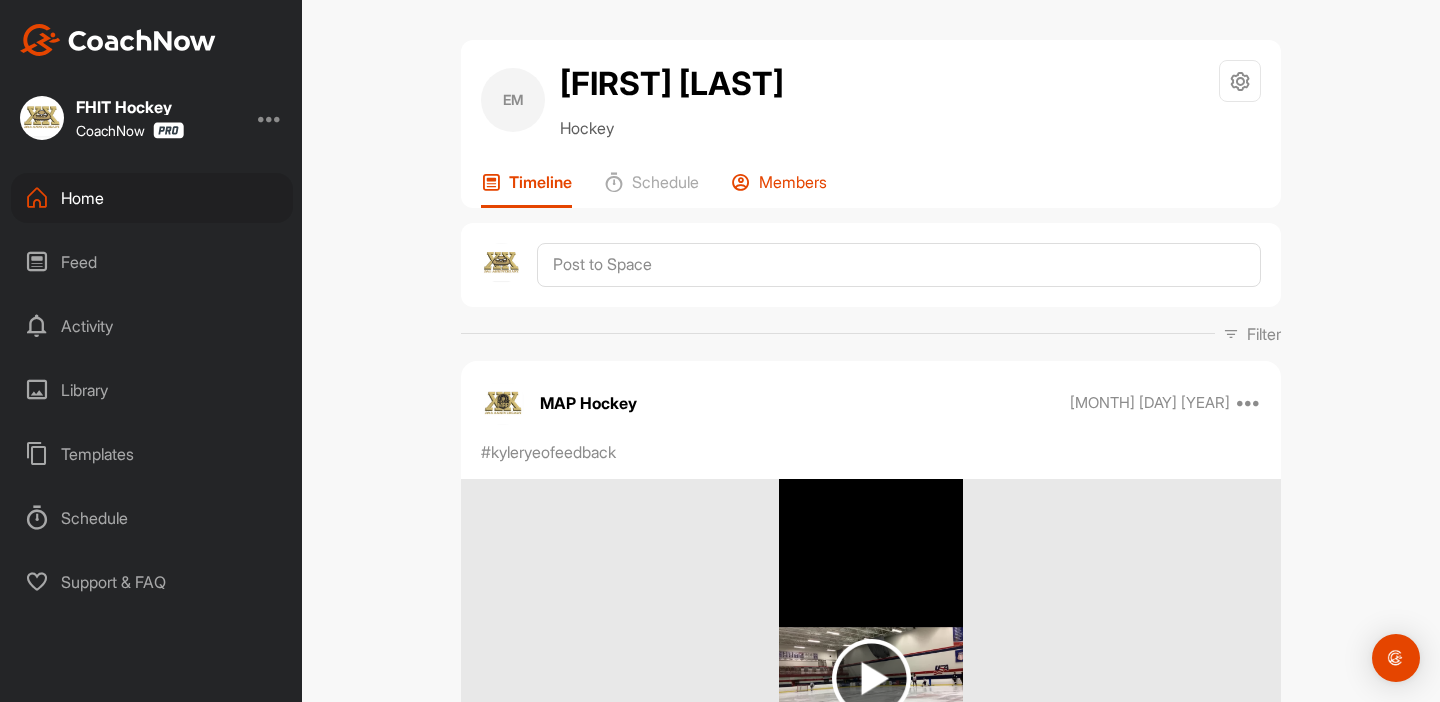 click on "Members" at bounding box center (793, 182) 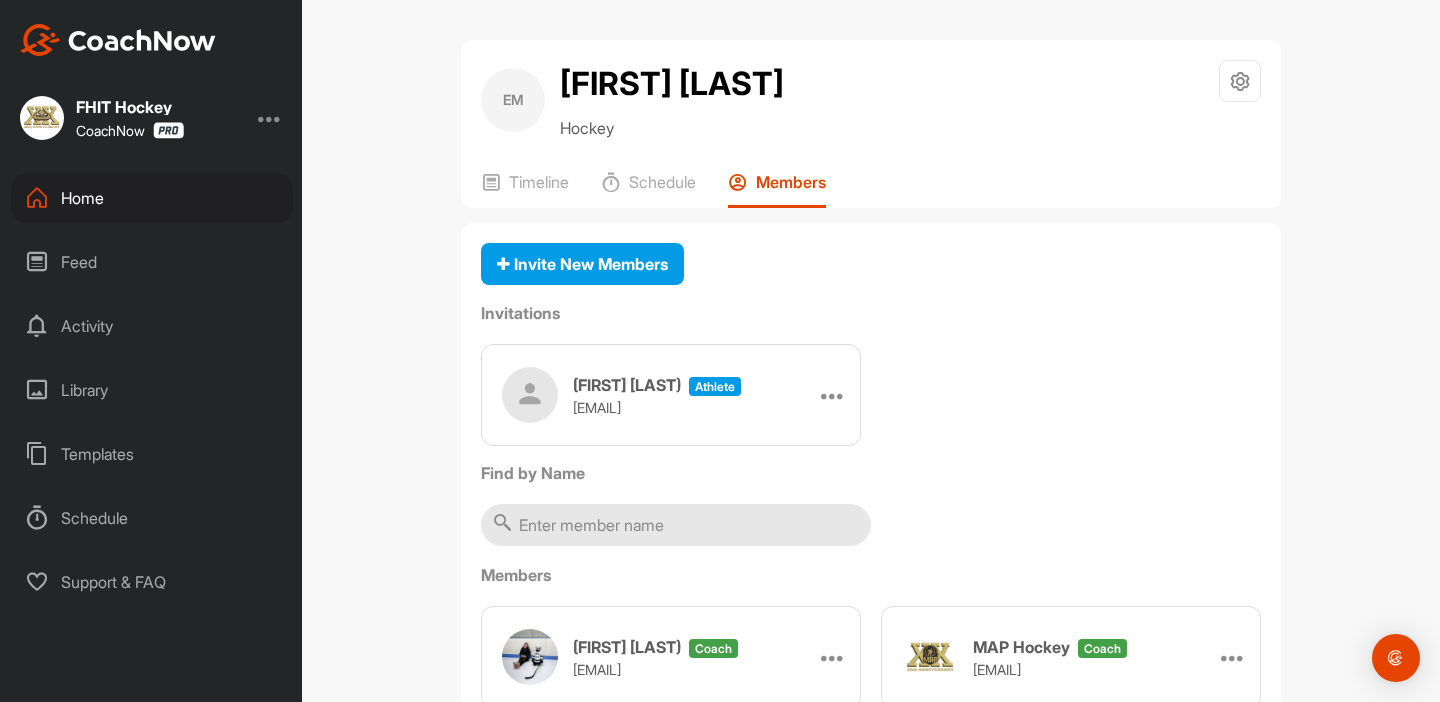 click on "athlete" at bounding box center [715, 386] 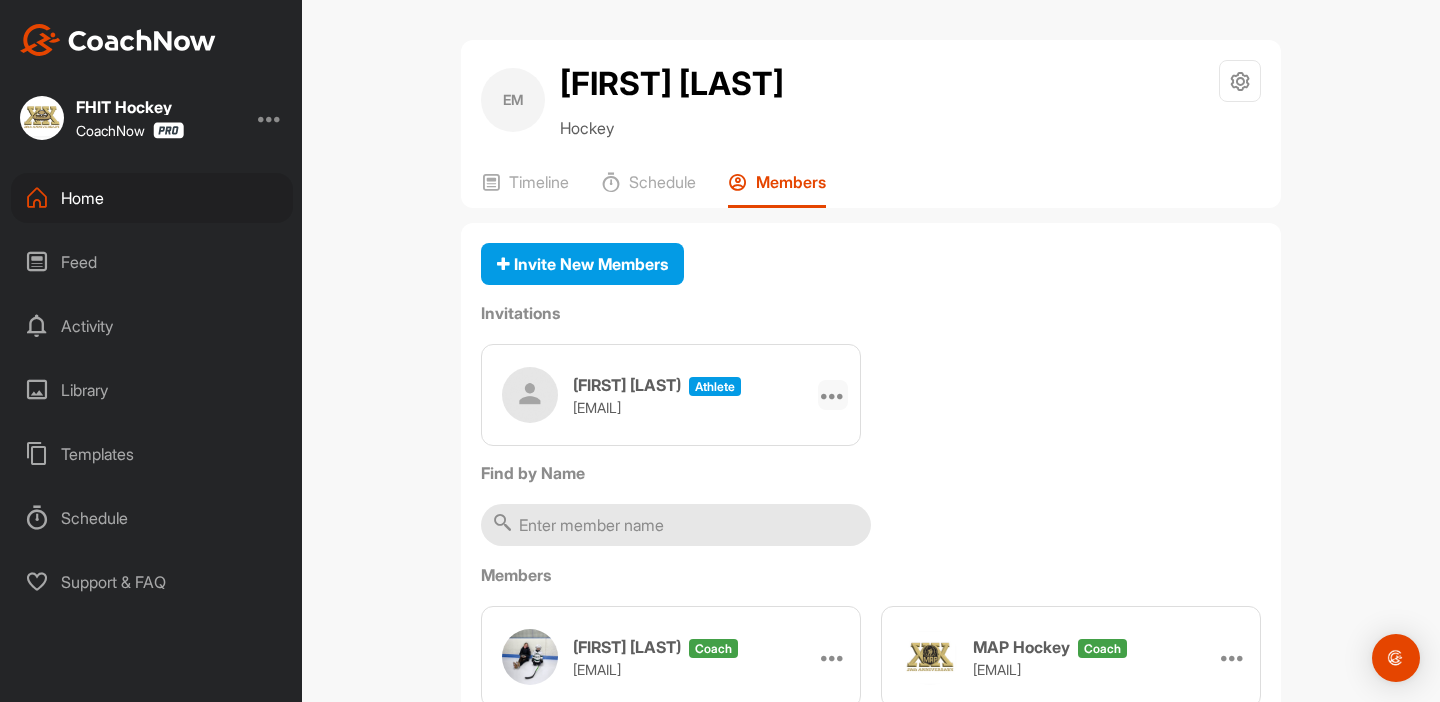 click at bounding box center (833, 395) 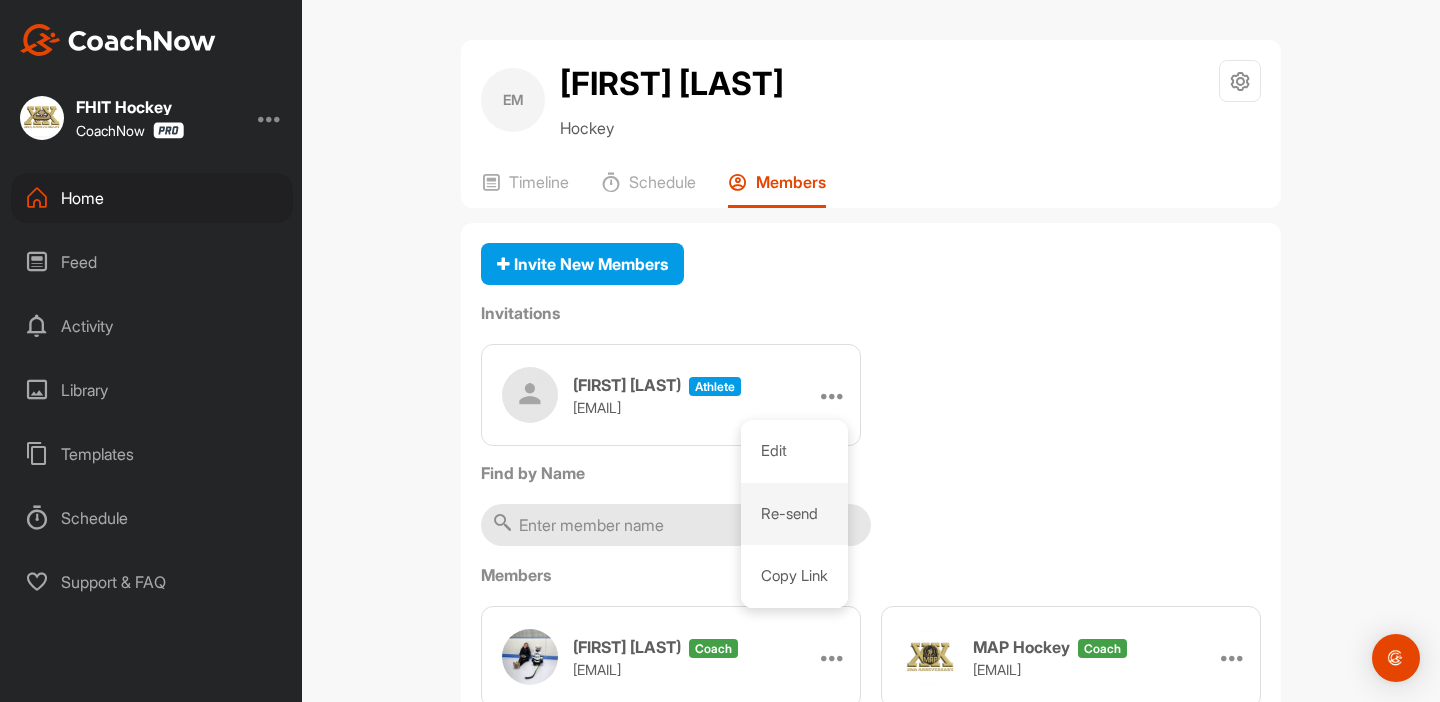 click on "Re-send" at bounding box center (794, 514) 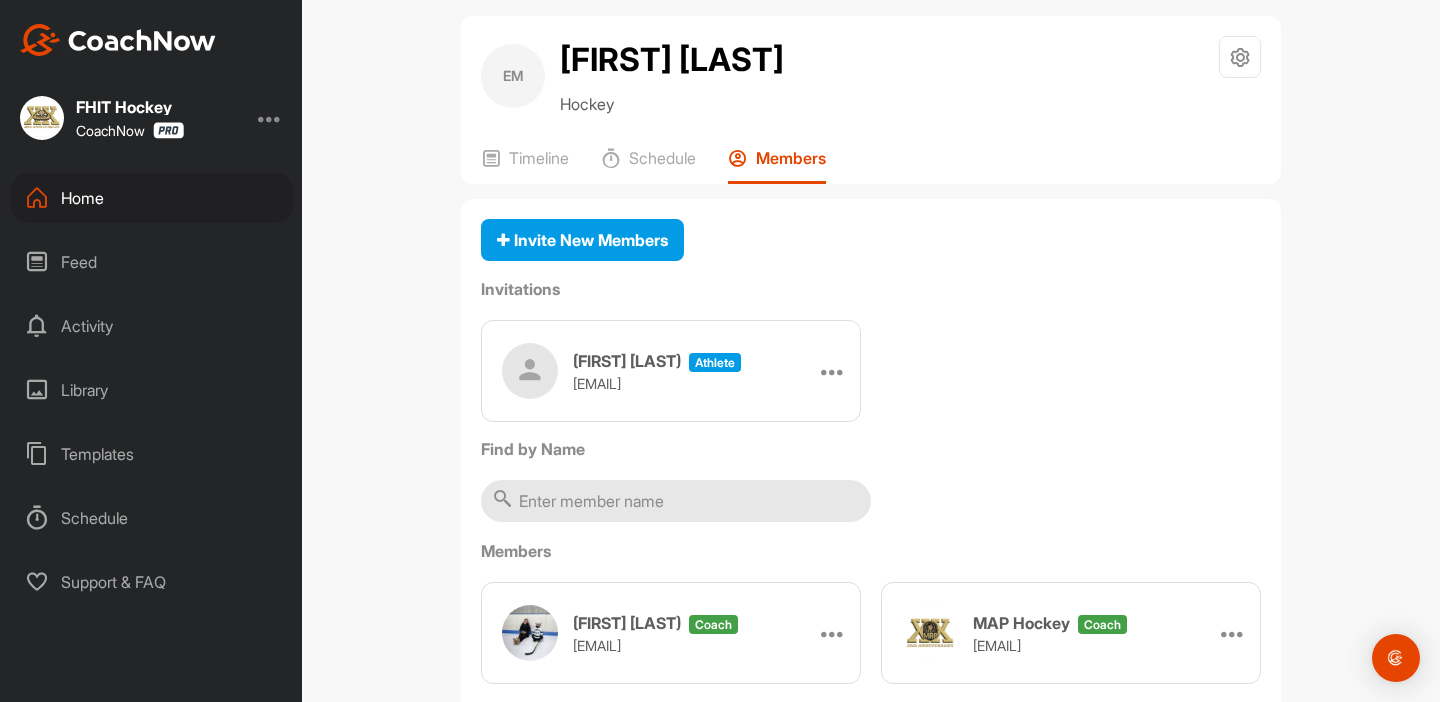 scroll, scrollTop: 0, scrollLeft: 0, axis: both 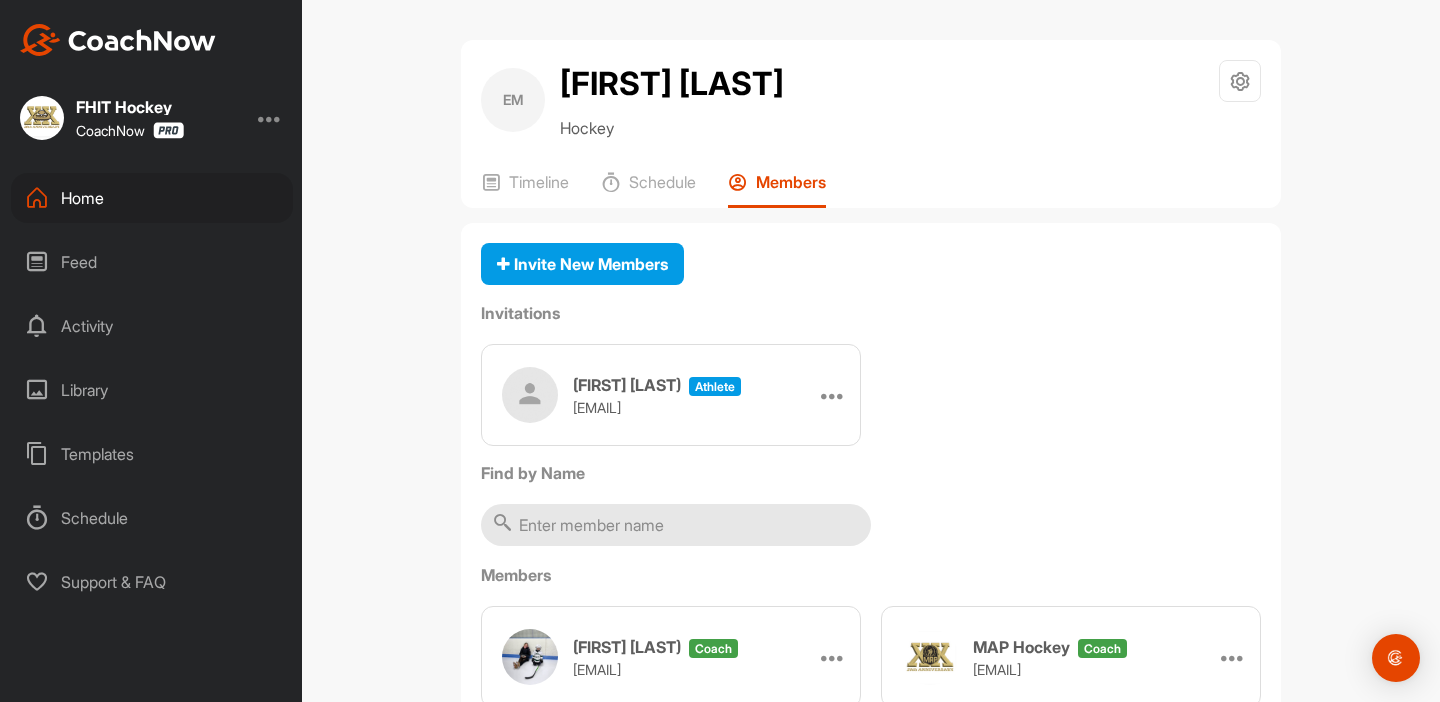 click on "Home" at bounding box center (152, 198) 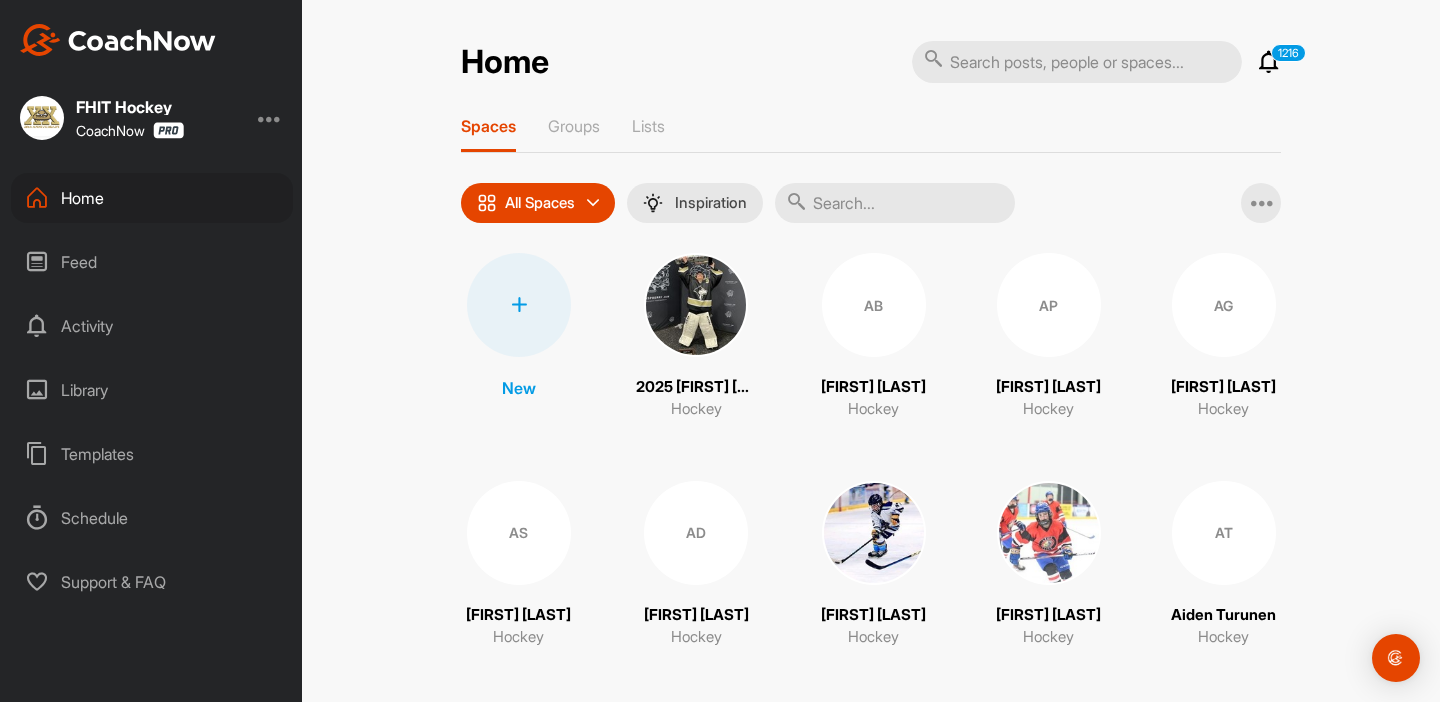 click at bounding box center [895, 203] 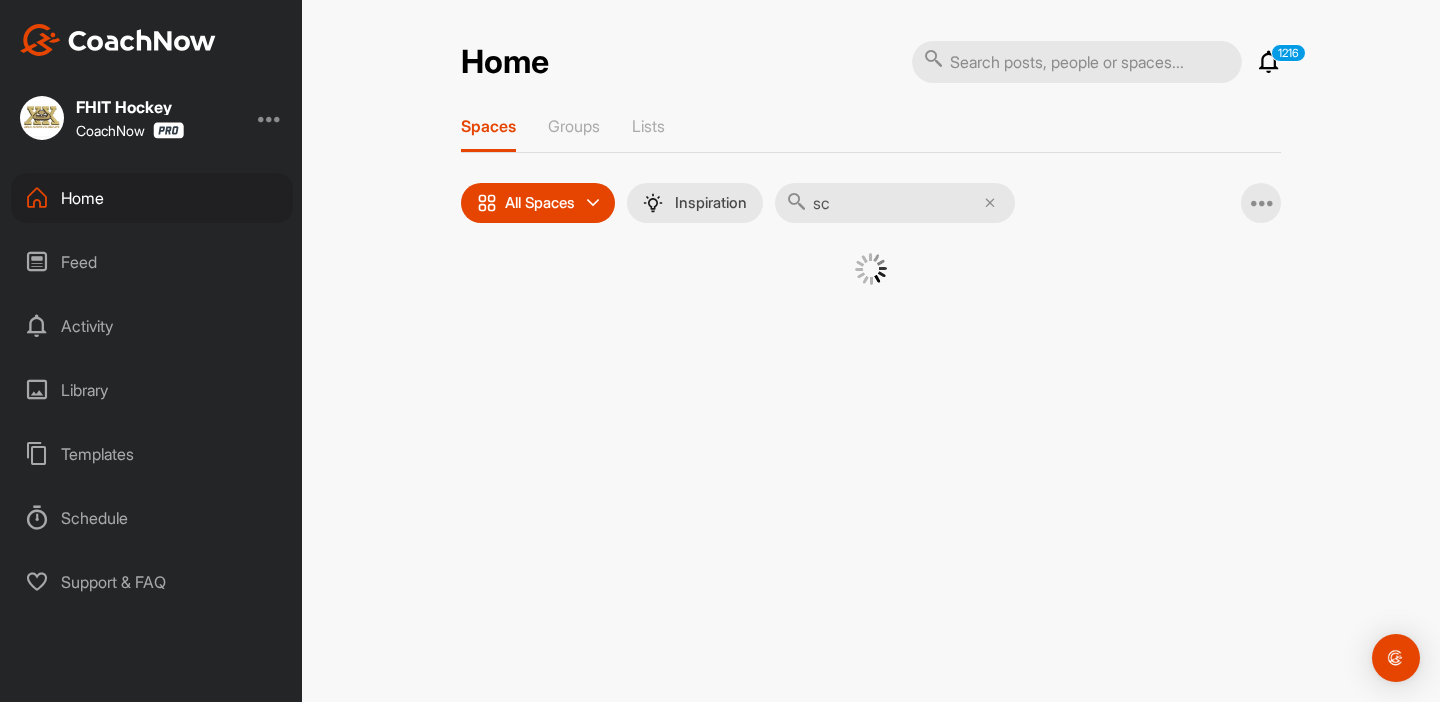 type on "s" 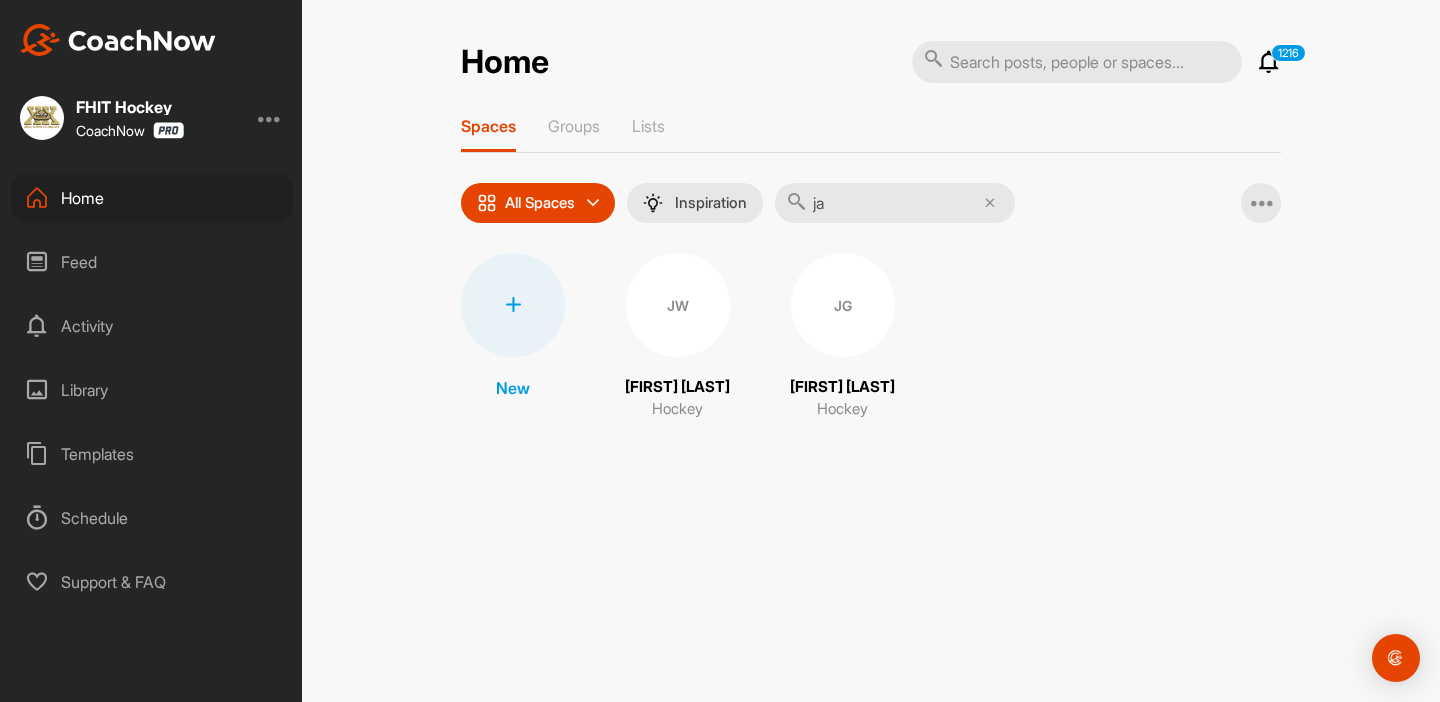 type on "j" 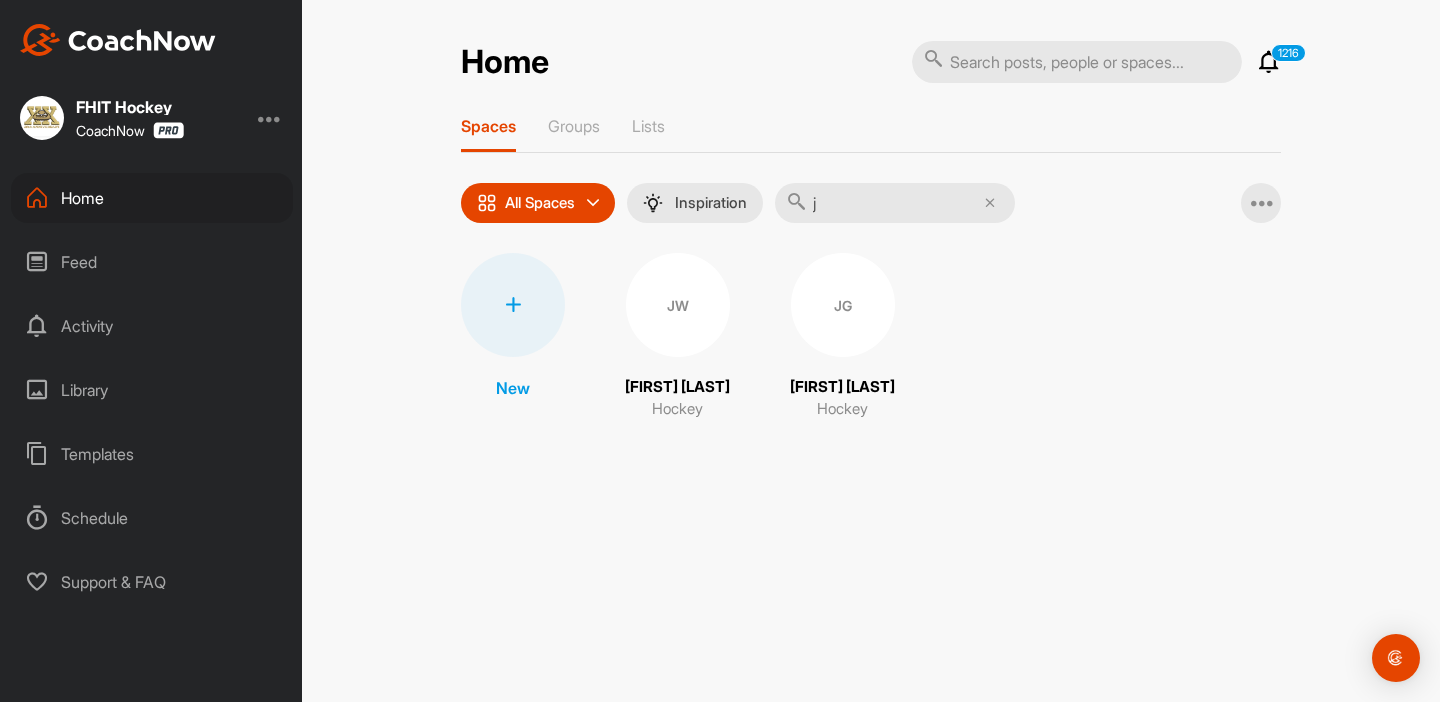 type 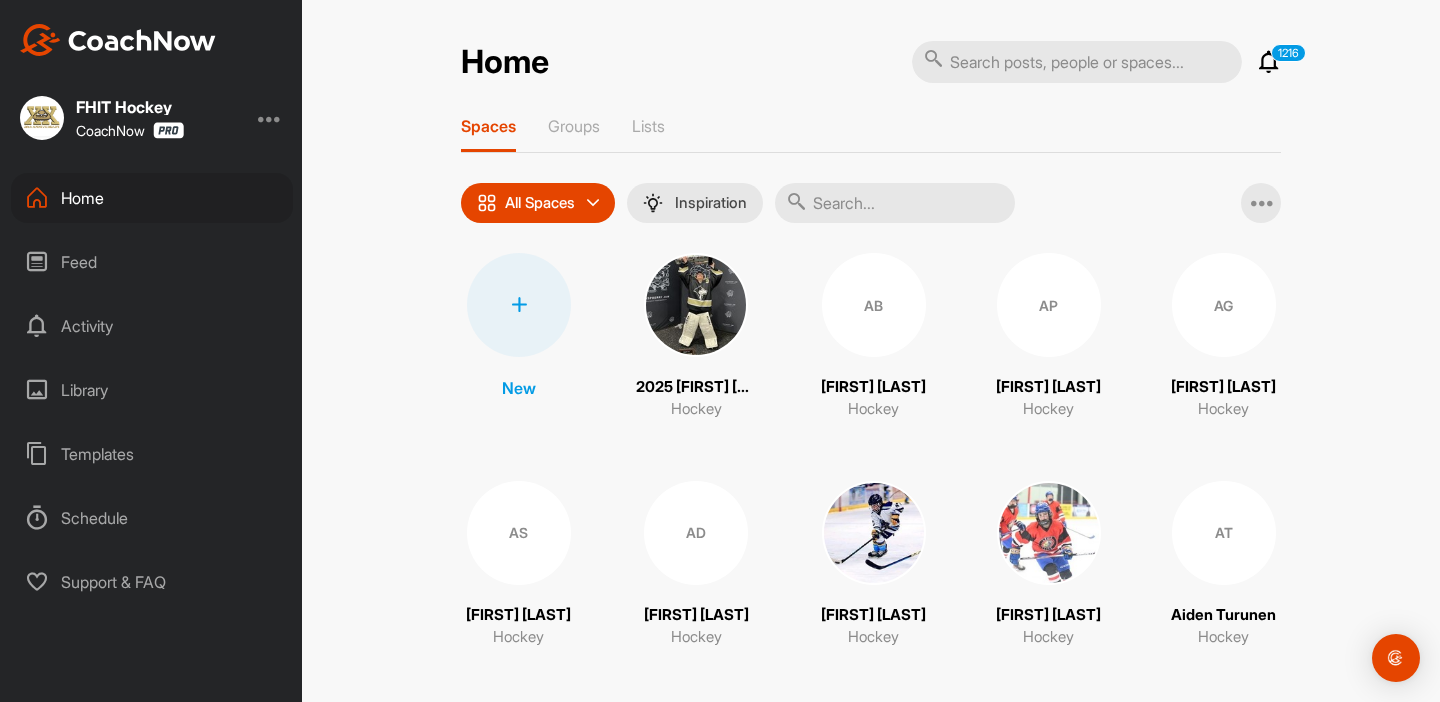 click at bounding box center (270, 118) 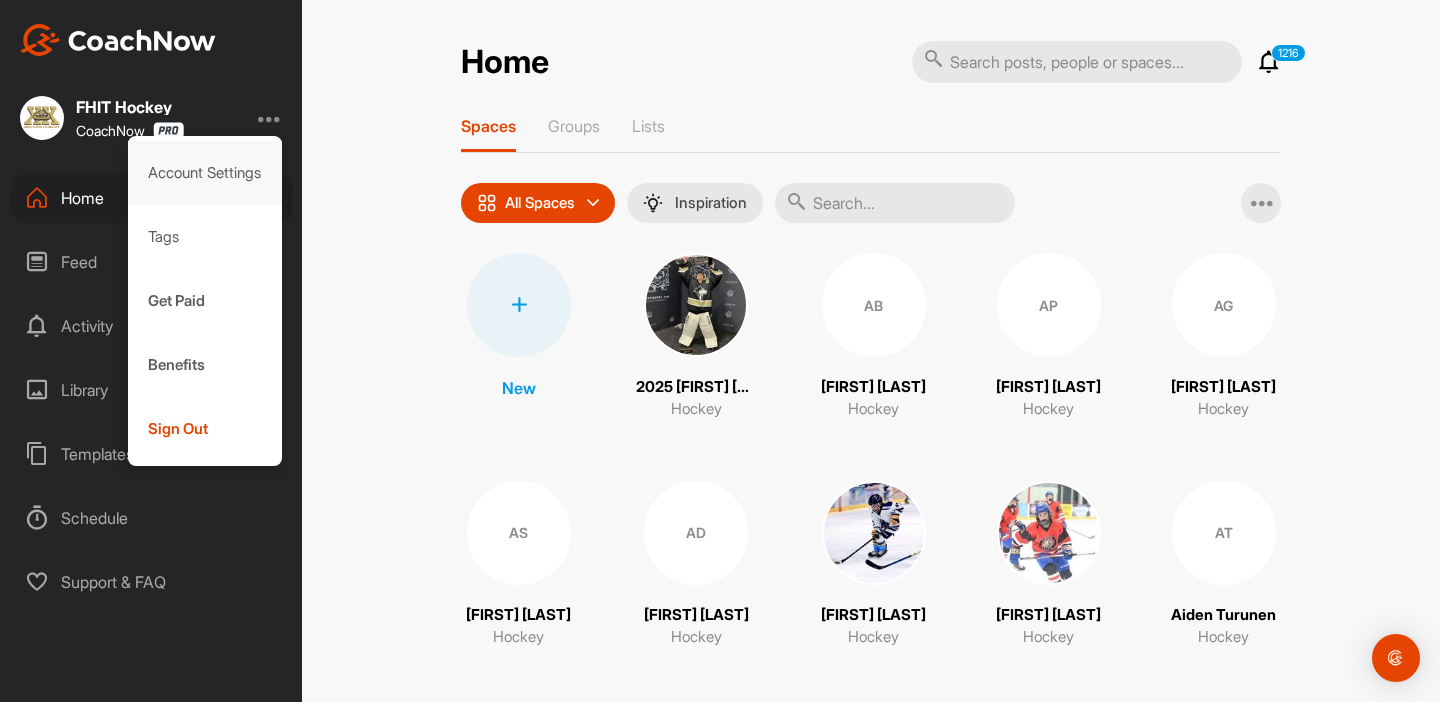 click on "Account Settings" at bounding box center [205, 173] 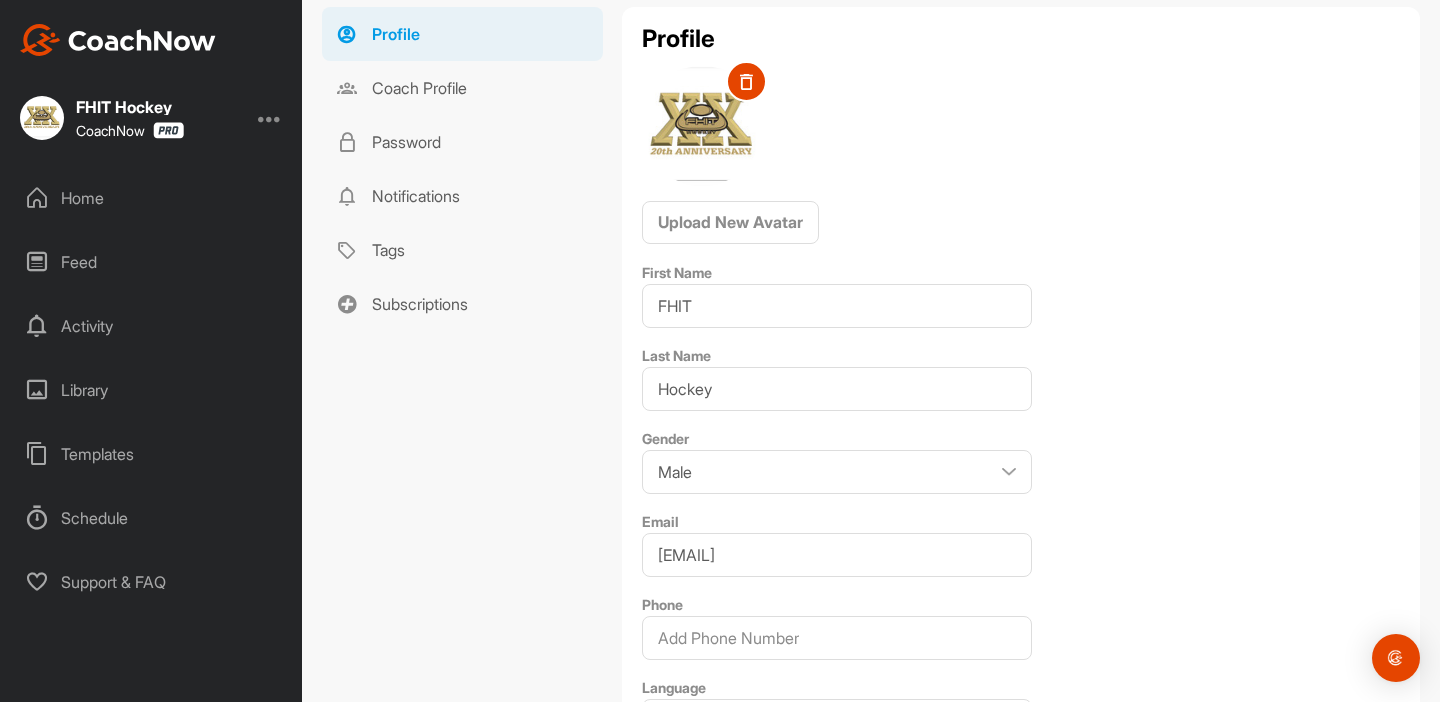 scroll, scrollTop: 0, scrollLeft: 0, axis: both 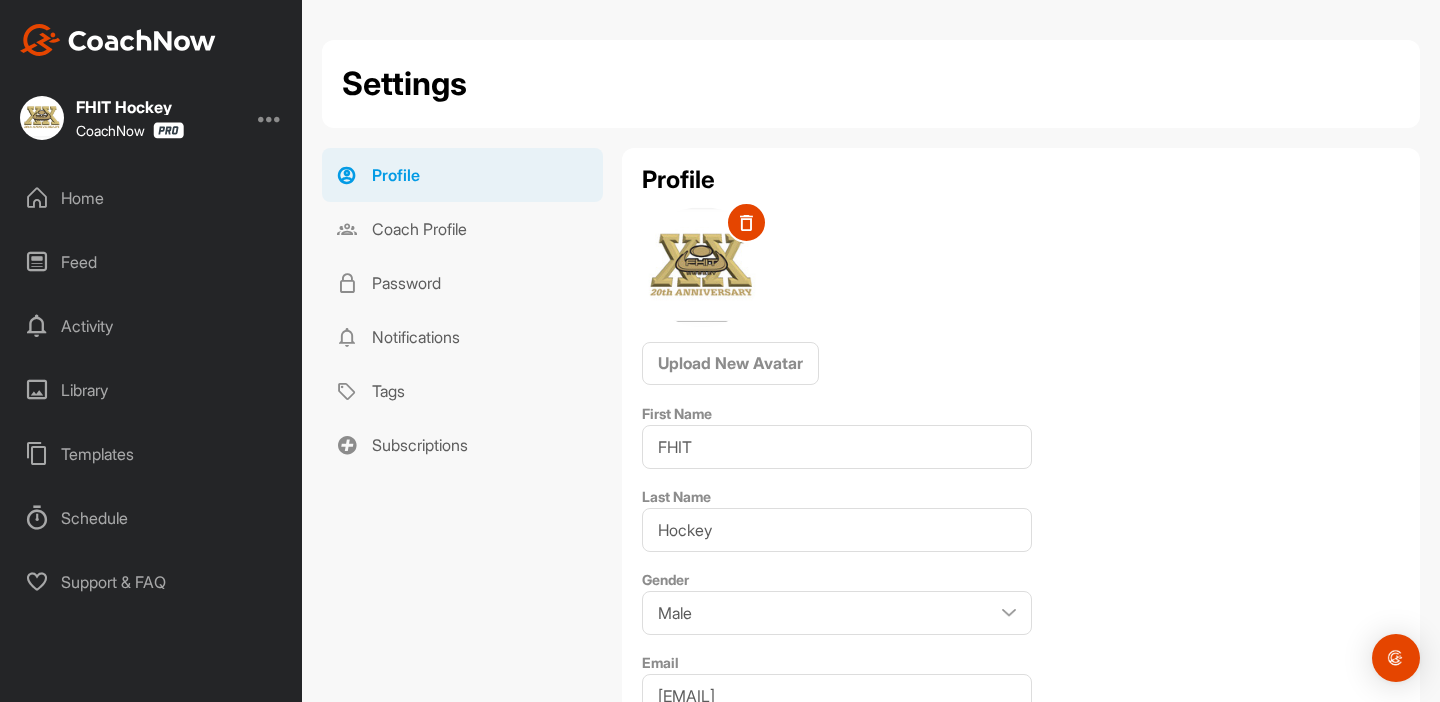 click on "Home" at bounding box center (152, 198) 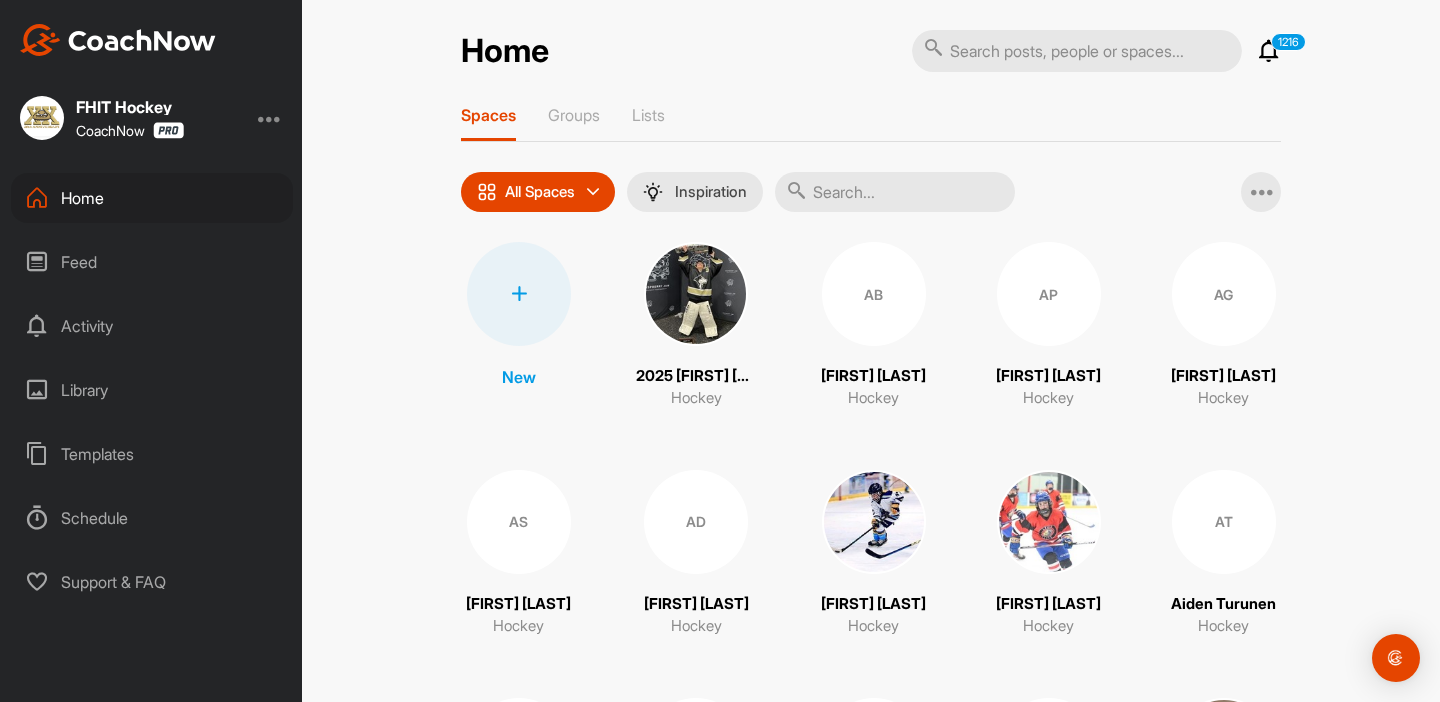 scroll, scrollTop: 0, scrollLeft: 0, axis: both 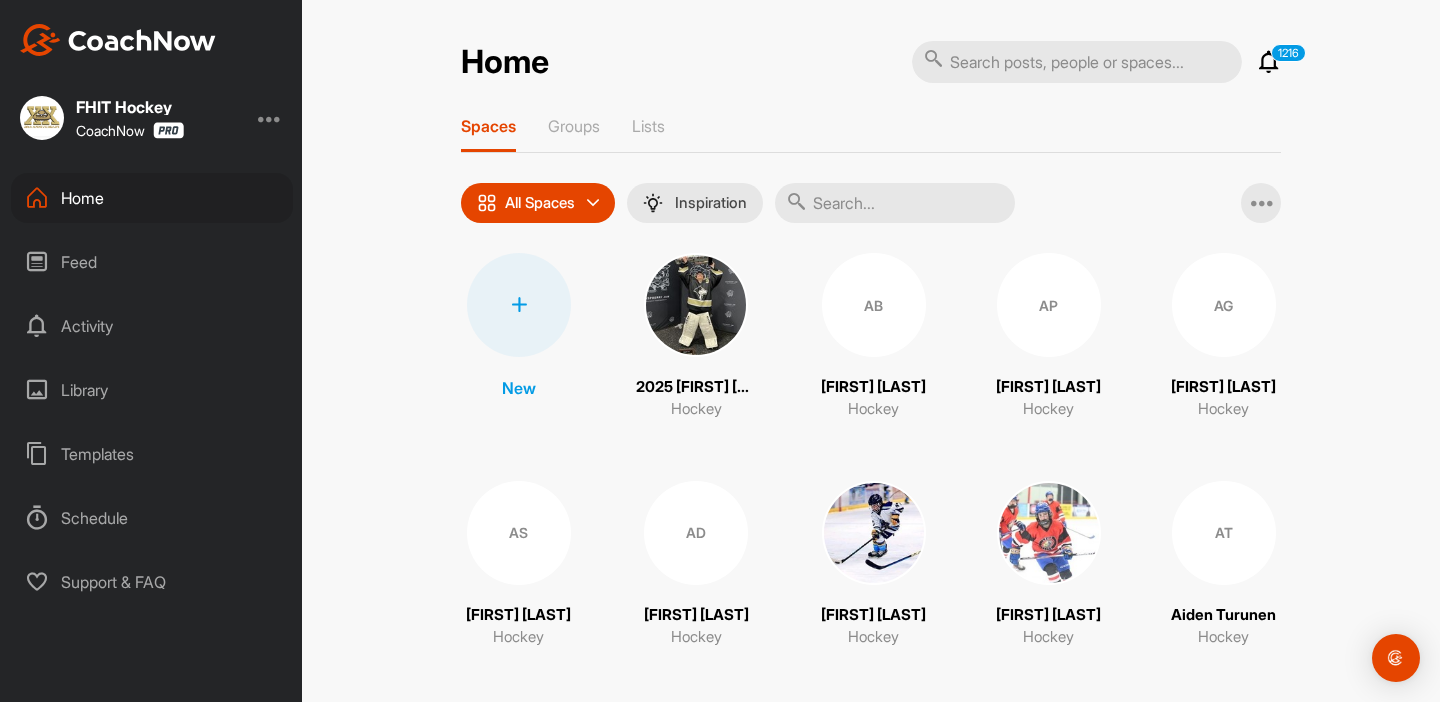 click at bounding box center (1269, 62) 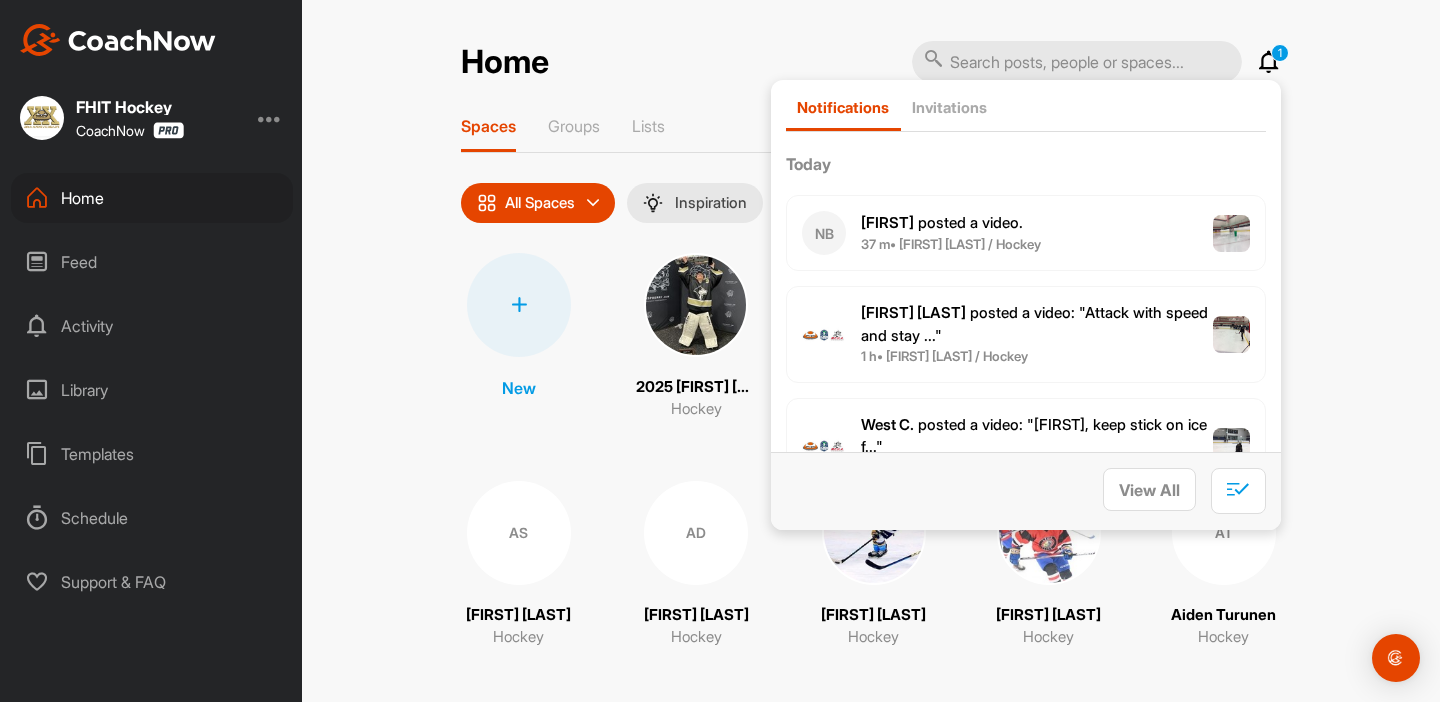 click at bounding box center (1269, 62) 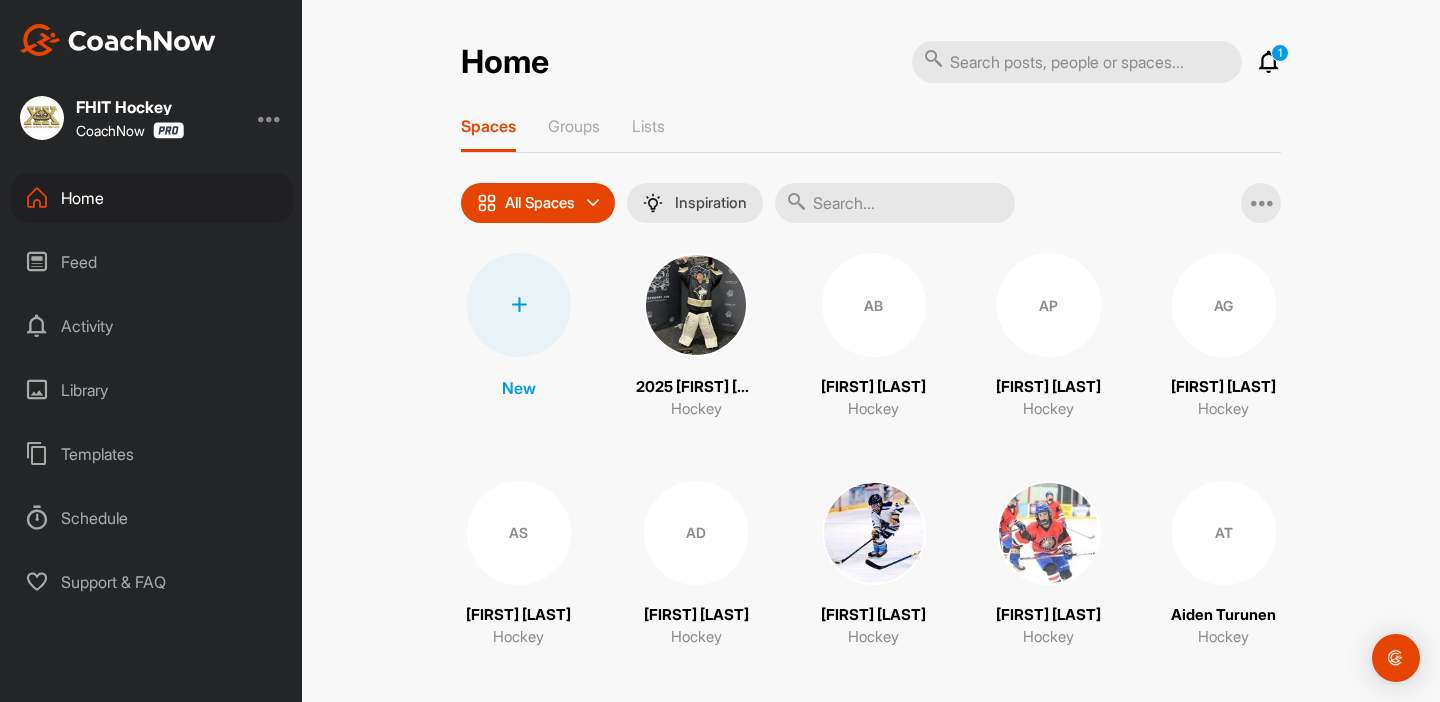 click at bounding box center [1269, 62] 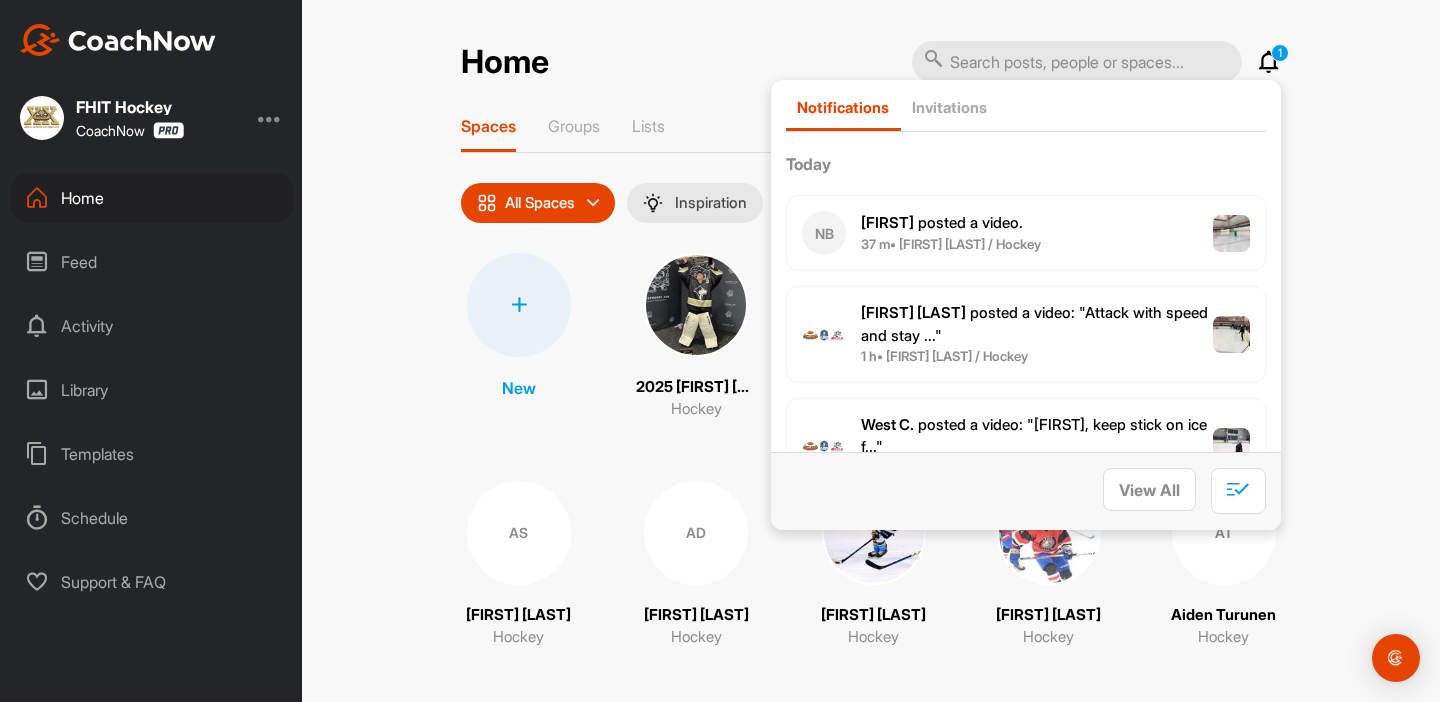 click at bounding box center (1269, 62) 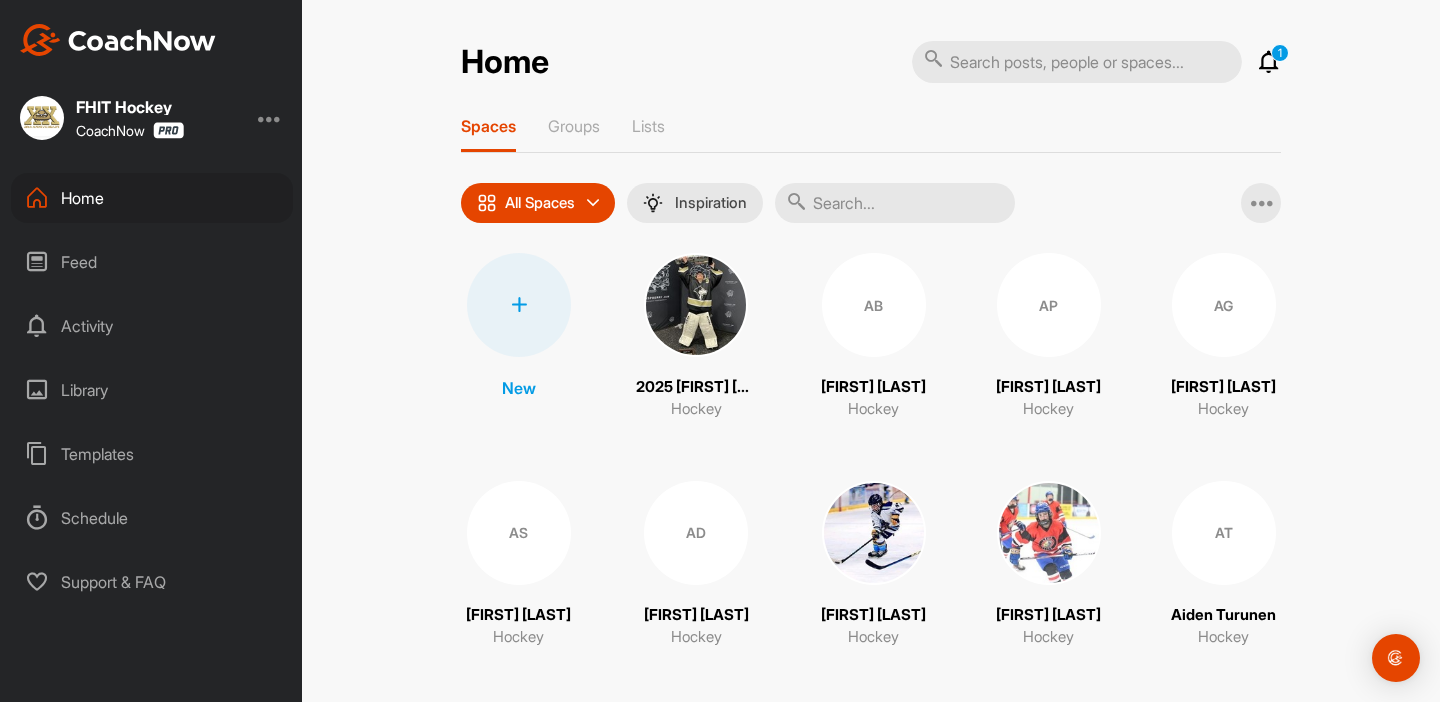 click at bounding box center [1269, 62] 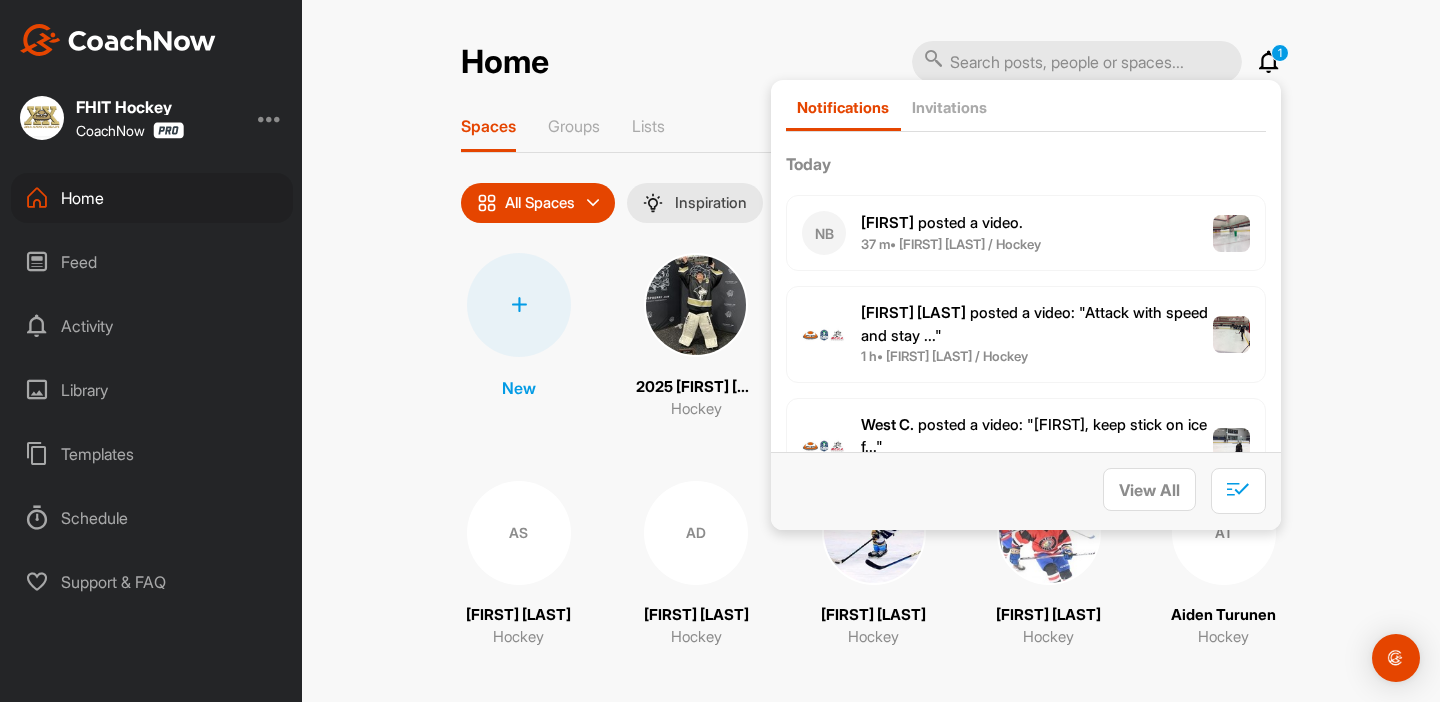 click at bounding box center (1269, 62) 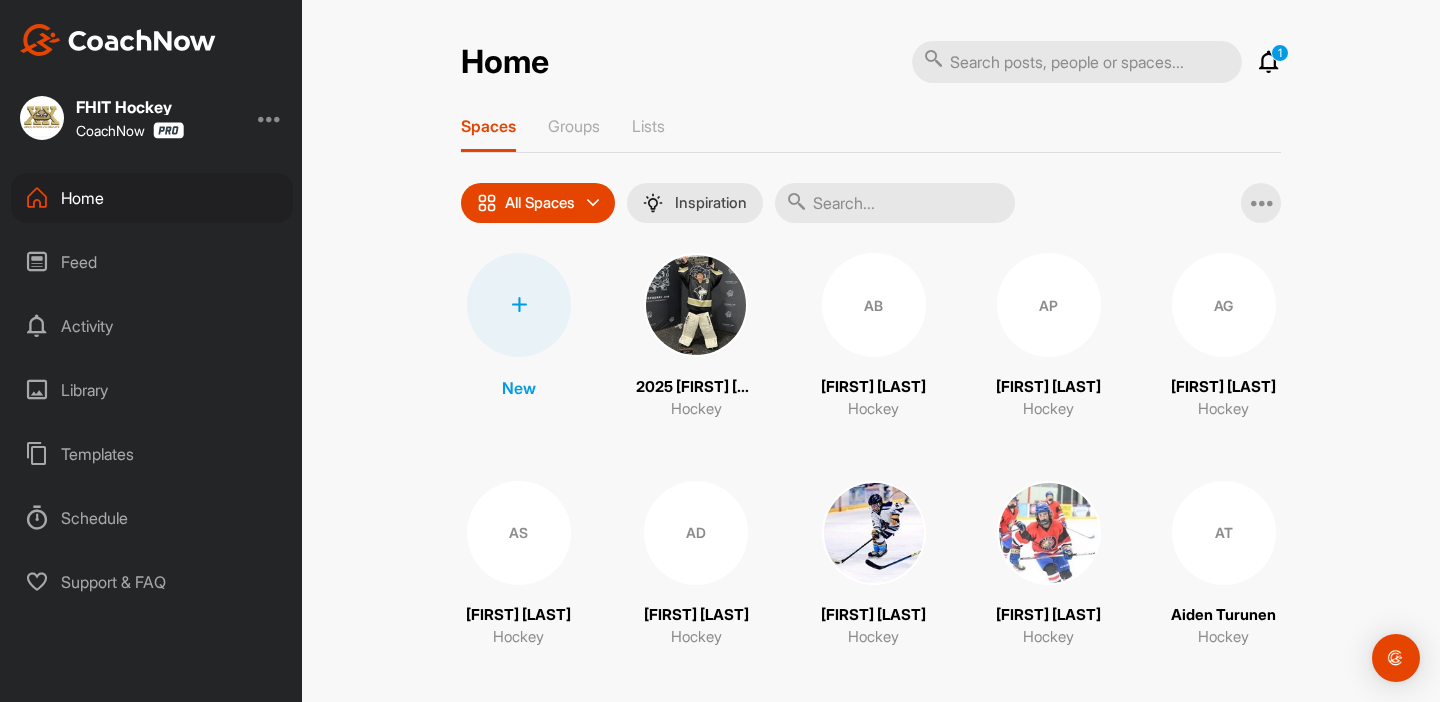 click on "Home" at bounding box center (152, 198) 